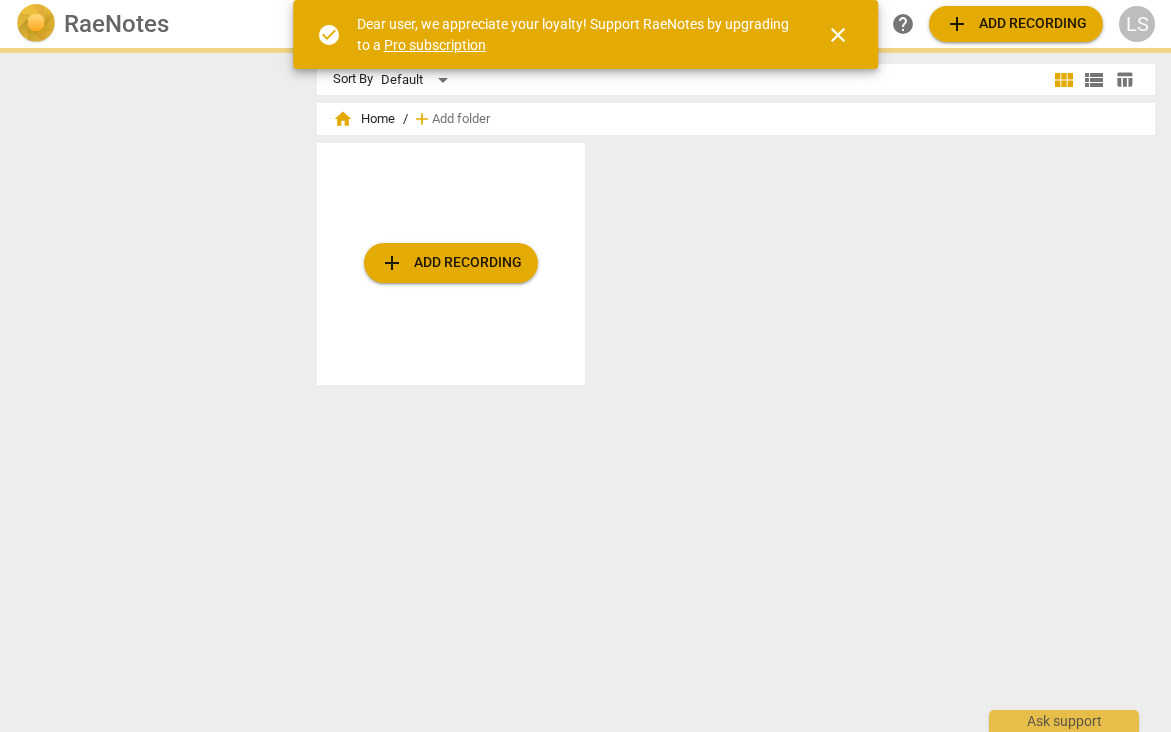 scroll, scrollTop: 0, scrollLeft: 0, axis: both 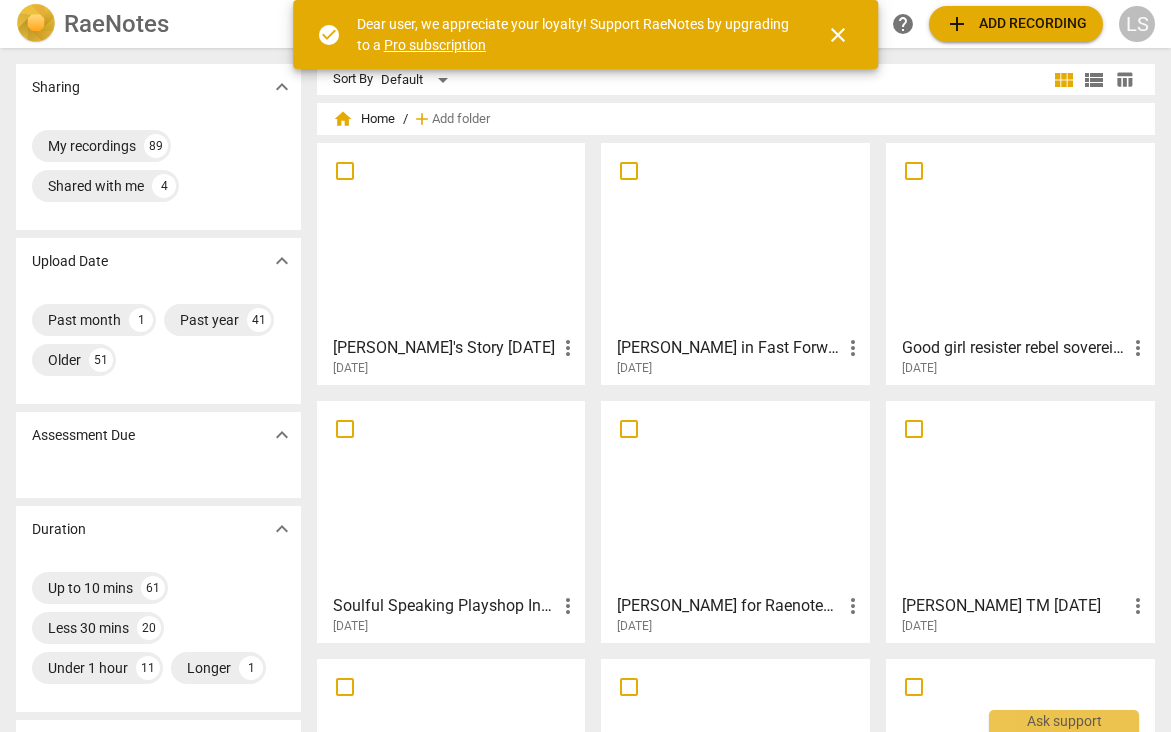 click on "home Home / add Add folder [PERSON_NAME]'s Story [DATE] more_vert [DATE] [PERSON_NAME] in Fast Forward Talk more_vert [DATE] Good girl resister rebel sovereign creator visualization more_vert [DATE] Soulful Speaking Playshop Invite_SE01 more_vert [DATE] [PERSON_NAME] for Raenotes for ChatGPT Edit Episode_SE01_Final01 more_vert [DATE] [PERSON_NAME] TM [DATE] more_vert [DATE] [PERSON_NAME] TM [DATE] more_vert [DATE] [PERSON_NAME] for Raenotes mp3 more_vert [DATE] Spring Immersion Class 1 Gallery View Part 3 of 3 more_vert [DATE] prev 1 2 3 4 5 6 ... 10 11 next" at bounding box center (744, 553) 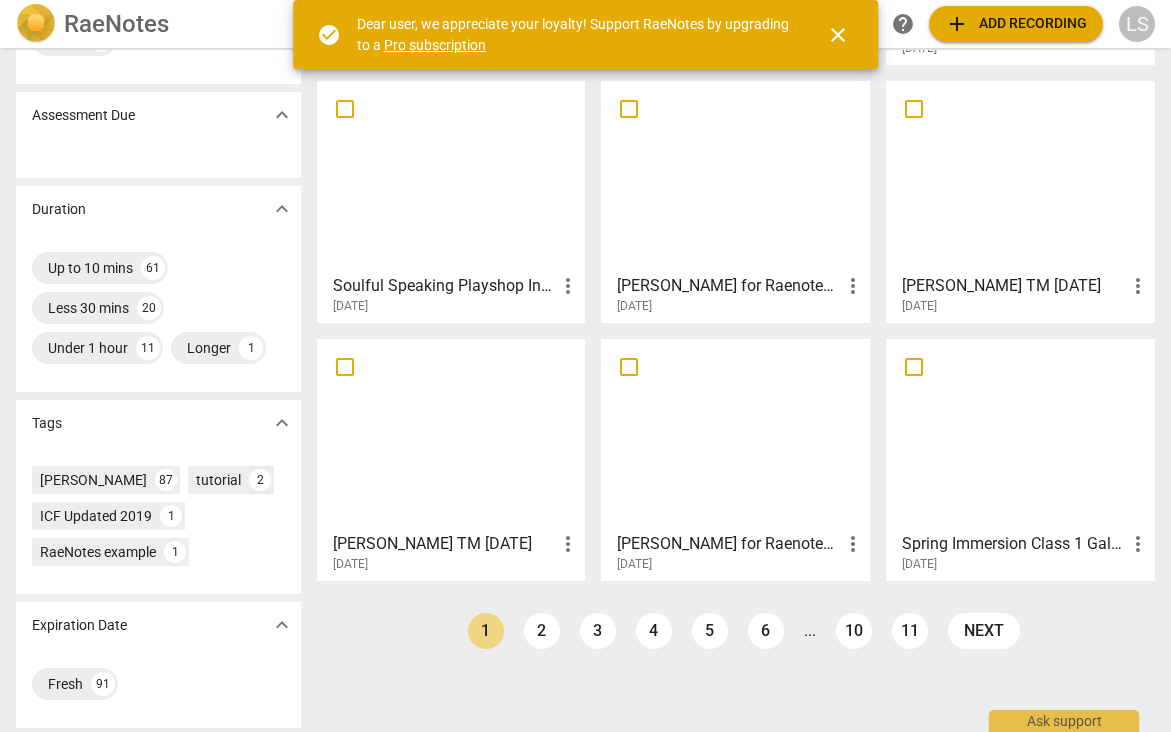 scroll, scrollTop: 324, scrollLeft: 0, axis: vertical 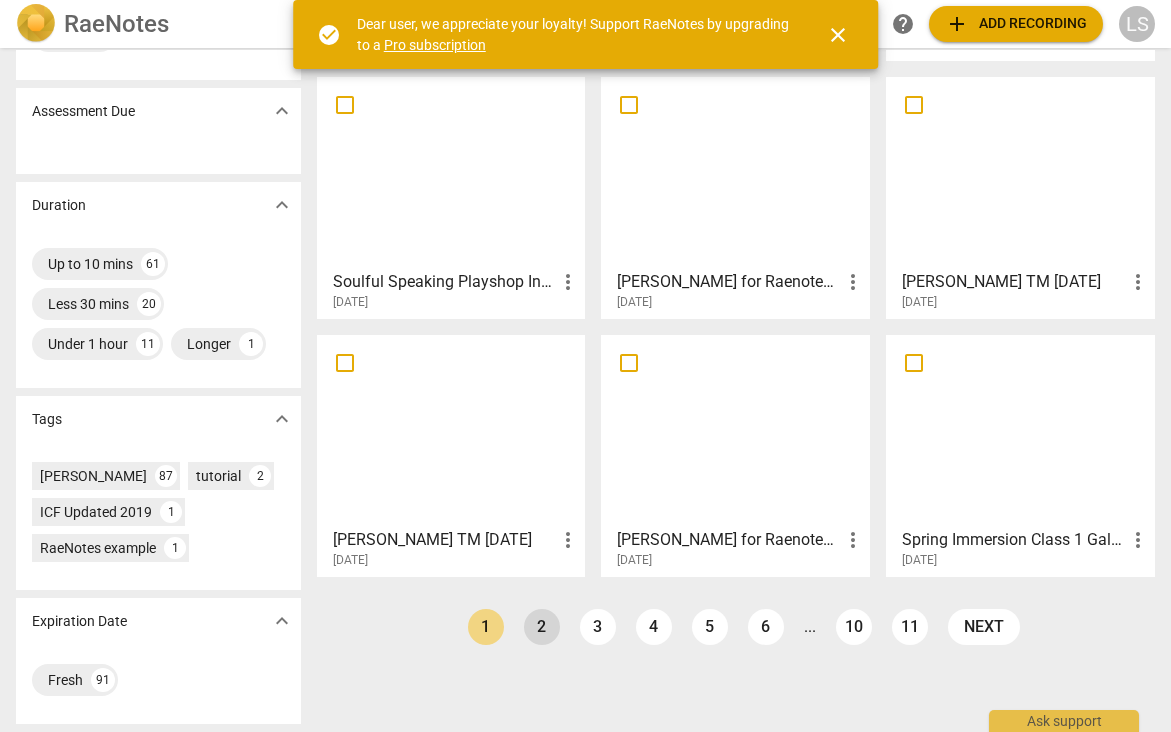 click on "2" at bounding box center [542, 627] 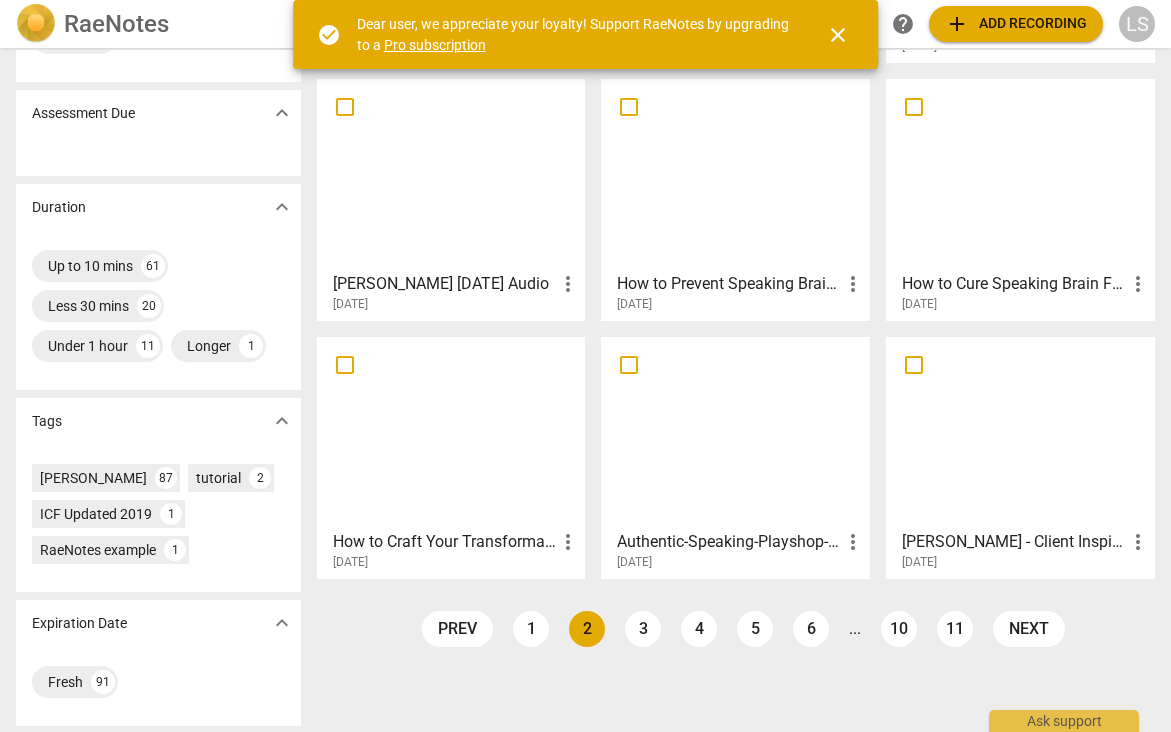 scroll, scrollTop: 324, scrollLeft: 0, axis: vertical 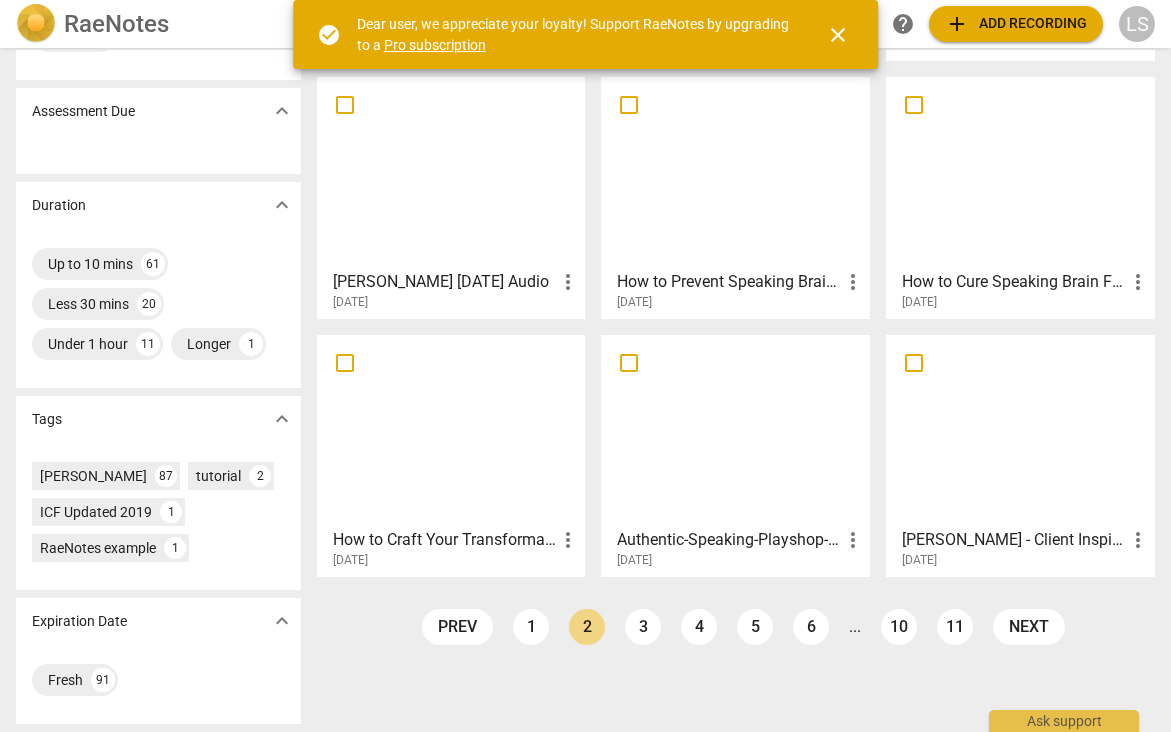 click on "[PERSON_NAME] - Client Inspiration Overview with Captions 2024" at bounding box center (1014, 540) 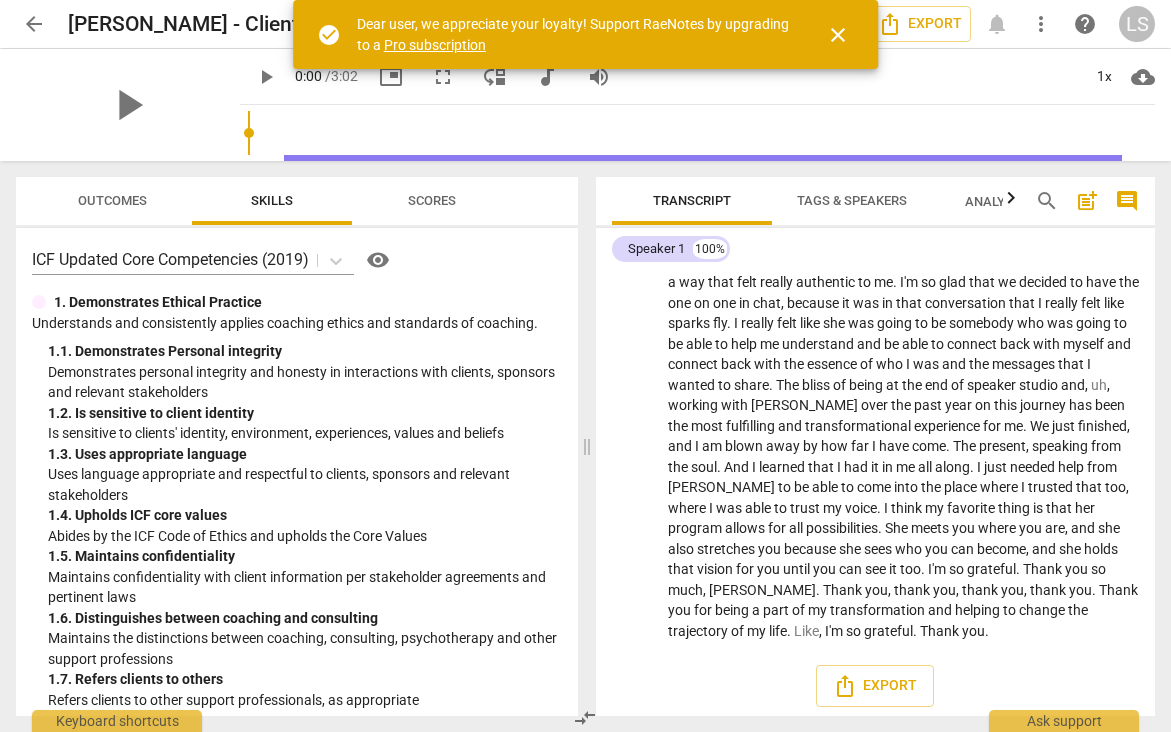 scroll, scrollTop: 248, scrollLeft: 0, axis: vertical 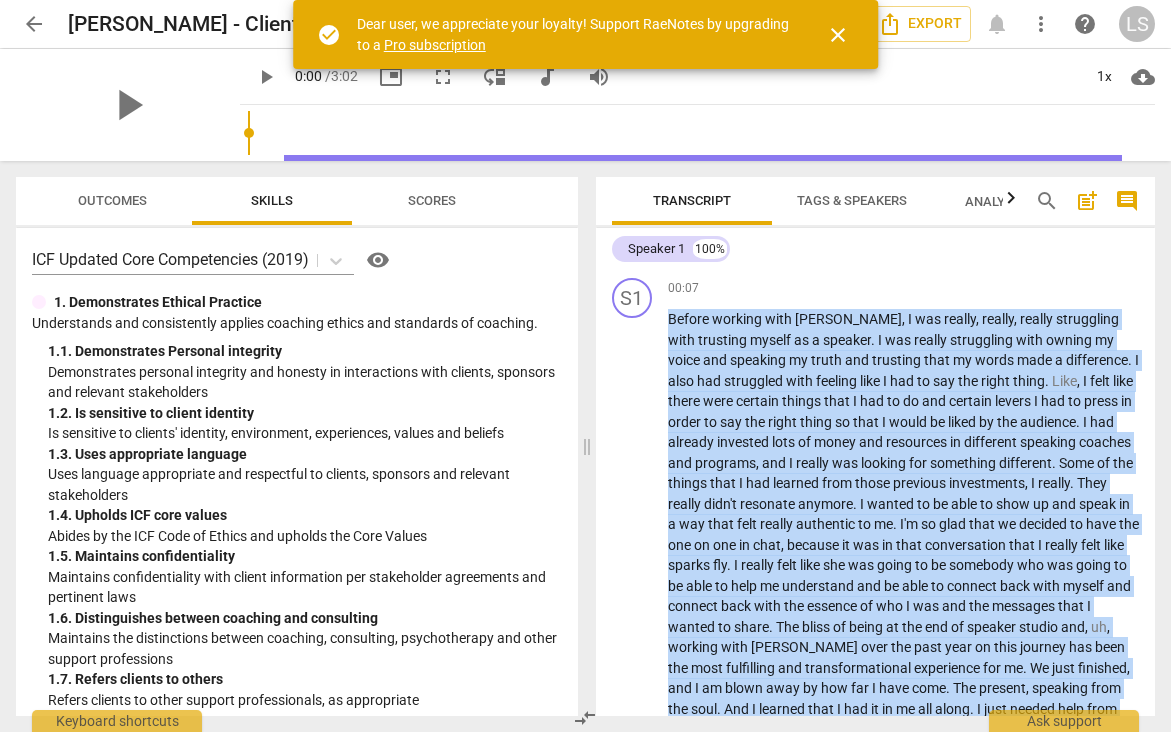 drag, startPoint x: 1064, startPoint y: 625, endPoint x: 665, endPoint y: 224, distance: 565.6872 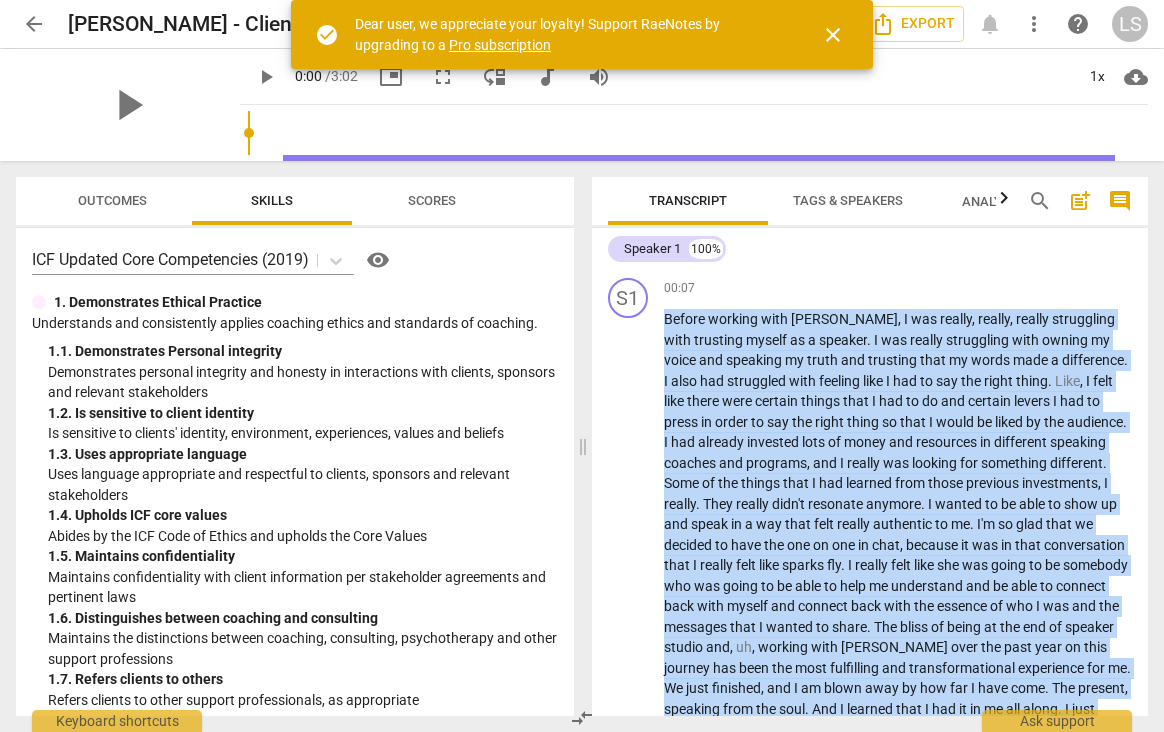 copy on "Before   working   with   [PERSON_NAME] ,   I   was   really ,   really ,   really   struggling   with   trusting   myself   as   a   speaker .   I   was   really   struggling   with   owning   my   voice   and   speaking   my   truth   and   trusting   that   my   words   made   a   difference .   I   also   had   struggled   with   feeling   like   I   had   to   say   the   right   thing .   Like ,   I   felt   like   there   were   certain   things   that   I   had   to   do   and   certain   levers   I   had   to   press   in   order   to   say   the   right   thing   so   that   I   would   be   liked   by   the   audience .   I   had   already   invested   lots   of   money   and   resources   in   different   speaking   coaches   and   programs ,   and   I   really   was   looking   for   something   different .   Some   of   the   things   that   I   had   learned   from   those   previous   investments ,   I   really .   They   really   didn't   resonate   anymore .   I   wanted   to   be   able   to   sh..." 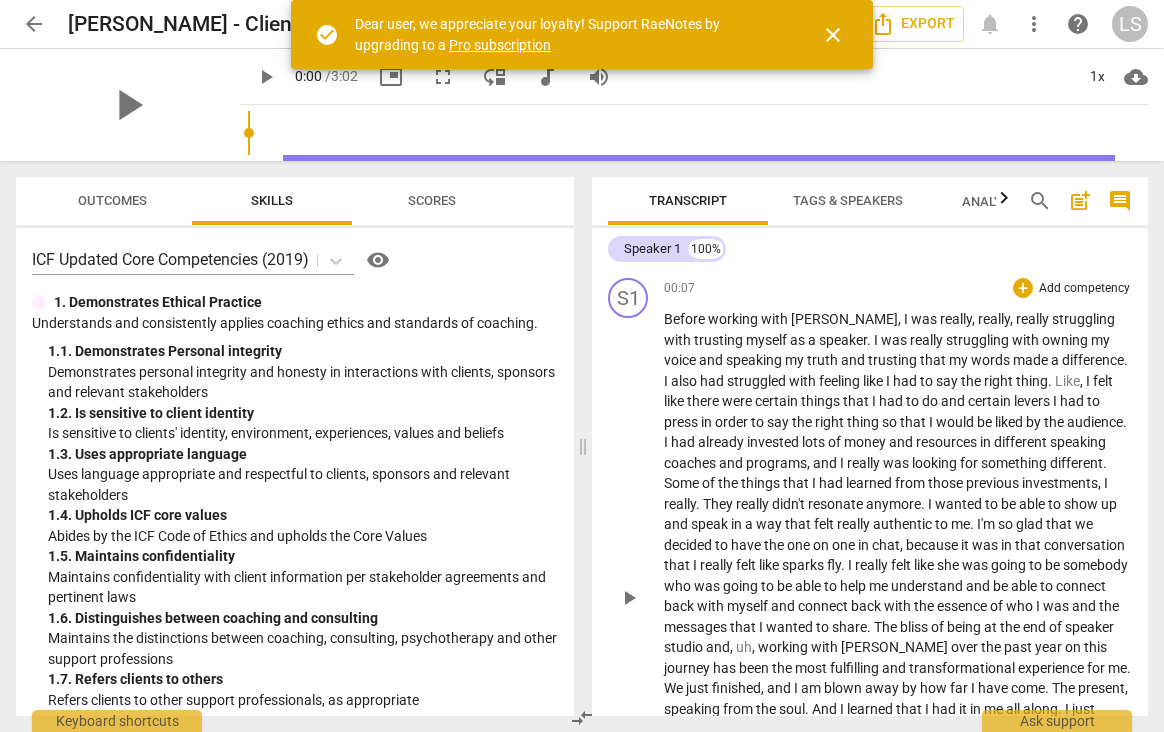 drag, startPoint x: 1140, startPoint y: 374, endPoint x: 1136, endPoint y: 396, distance: 22.36068 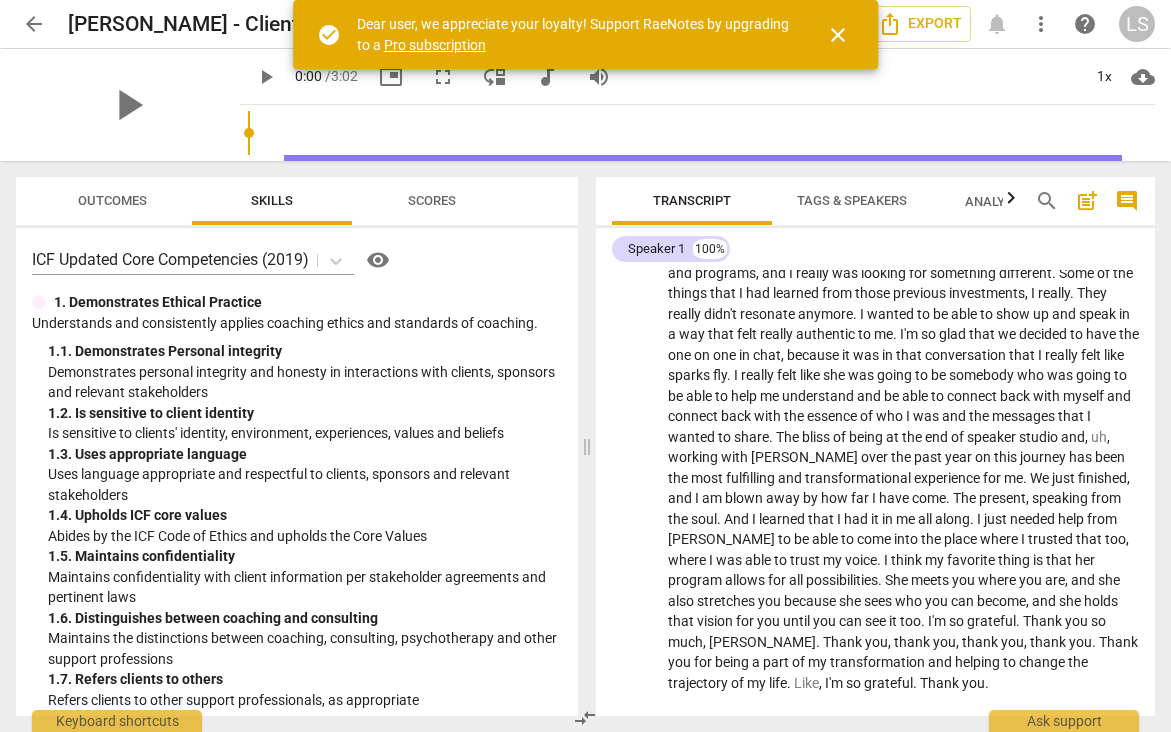 scroll, scrollTop: 249, scrollLeft: 0, axis: vertical 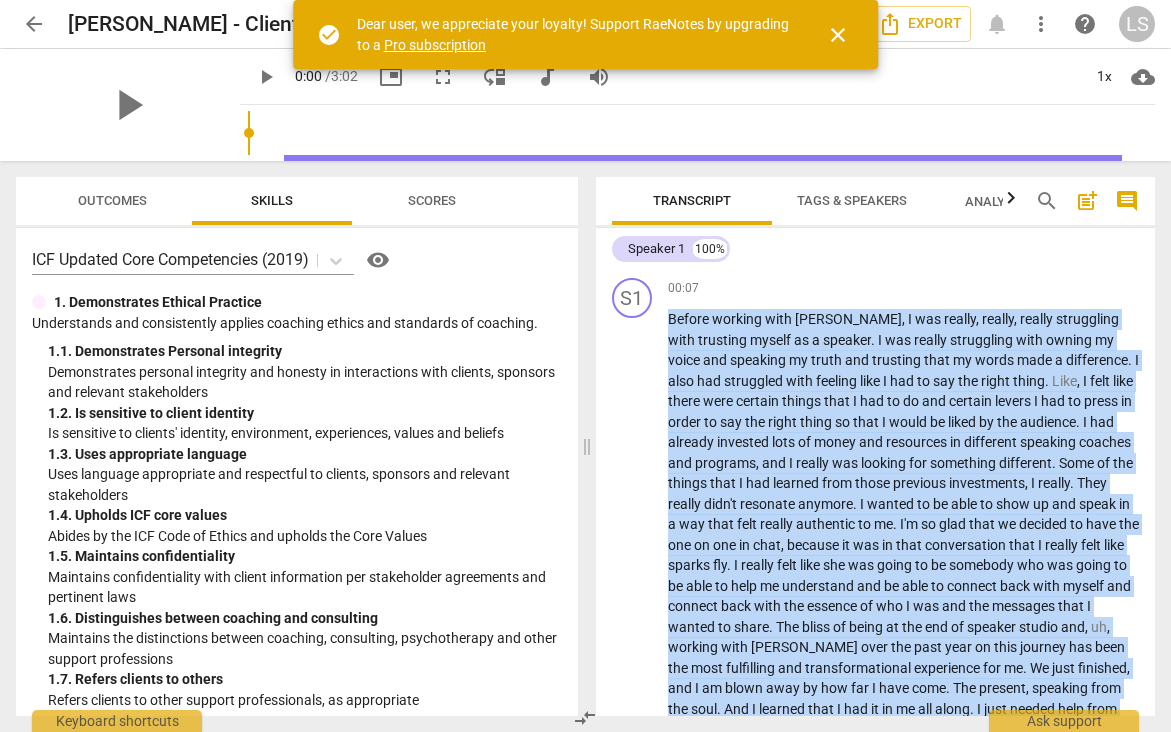 drag, startPoint x: 1066, startPoint y: 630, endPoint x: 680, endPoint y: 220, distance: 563.1128 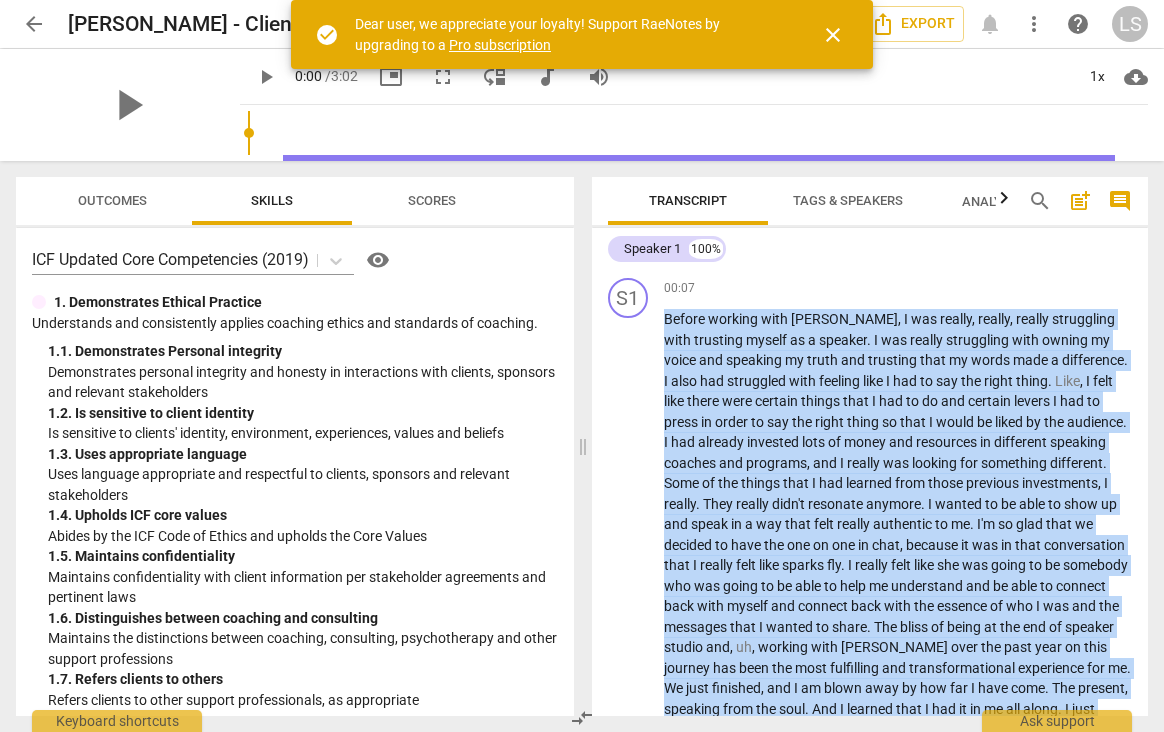 copy on "Before   working   with   [PERSON_NAME] ,   I   was   really ,   really ,   really   struggling   with   trusting   myself   as   a   speaker .   I   was   really   struggling   with   owning   my   voice   and   speaking   my   truth   and   trusting   that   my   words   made   a   difference .   I   also   had   struggled   with   feeling   like   I   had   to   say   the   right   thing .   Like ,   I   felt   like   there   were   certain   things   that   I   had   to   do   and   certain   levers   I   had   to   press   in   order   to   say   the   right   thing   so   that   I   would   be   liked   by   the   audience .   I   had   already   invested   lots   of   money   and   resources   in   different   speaking   coaches   and   programs ,   and   I   really   was   looking   for   something   different .   Some   of   the   things   that   I   had   learned   from   those   previous   investments ,   I   really .   They   really   didn't   resonate   anymore .   I   wanted   to   be   able   to   sh..." 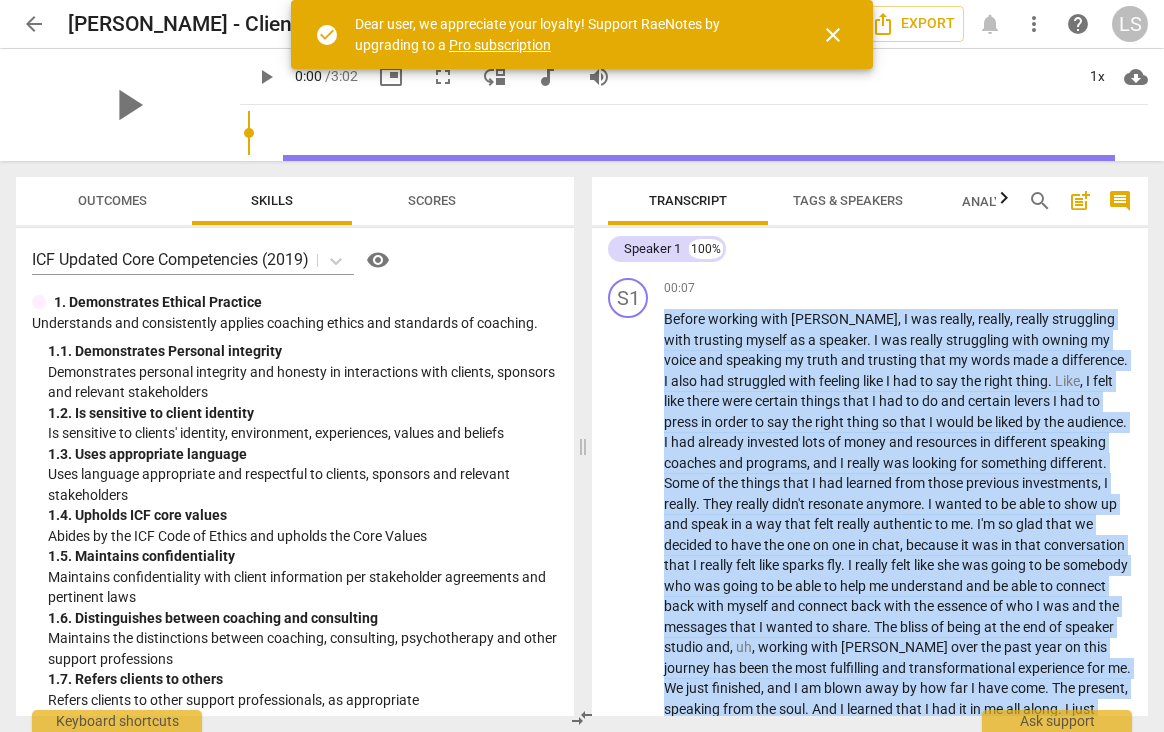click on "arrow_back" at bounding box center [34, 24] 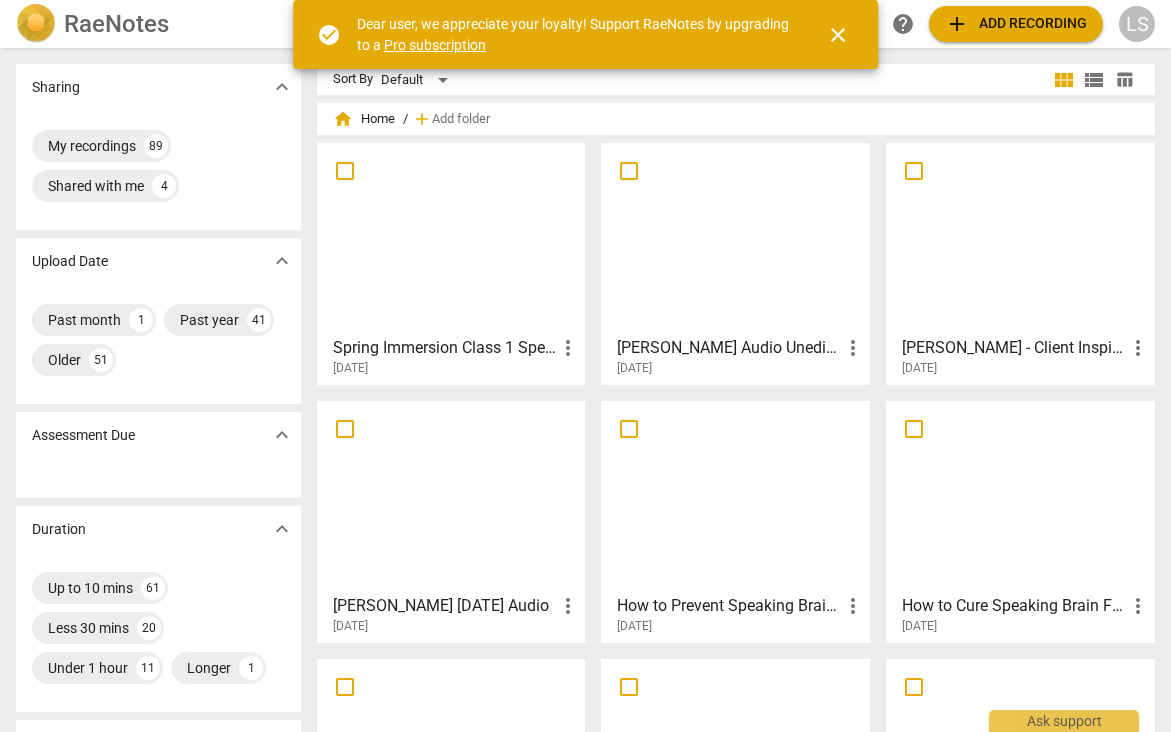 click on "Spring Immersion Class 1 Speaker View 1 of 3 more_vert [DATE] [PERSON_NAME] Audio Unedited more_vert [DATE] [PERSON_NAME] - Client Inspiration 2024 - Extra 1 with Captions more_vert [DATE] [PERSON_NAME] [DATE] Audio more_vert [DATE] How to Prevent Speaking Brain Freeze - HS more_vert [DATE] How to Cure Speaking Brain Freeze - HS more_vert [DATE] How to Craft Your Transformation Talk more_vert [DATE] Authentic-Speaking-Playshop-8-30-23 more_vert [DATE] [PERSON_NAME] - Client Inspiration Overview with Captions 2024 more_vert [DATE]" at bounding box center [744, 530] 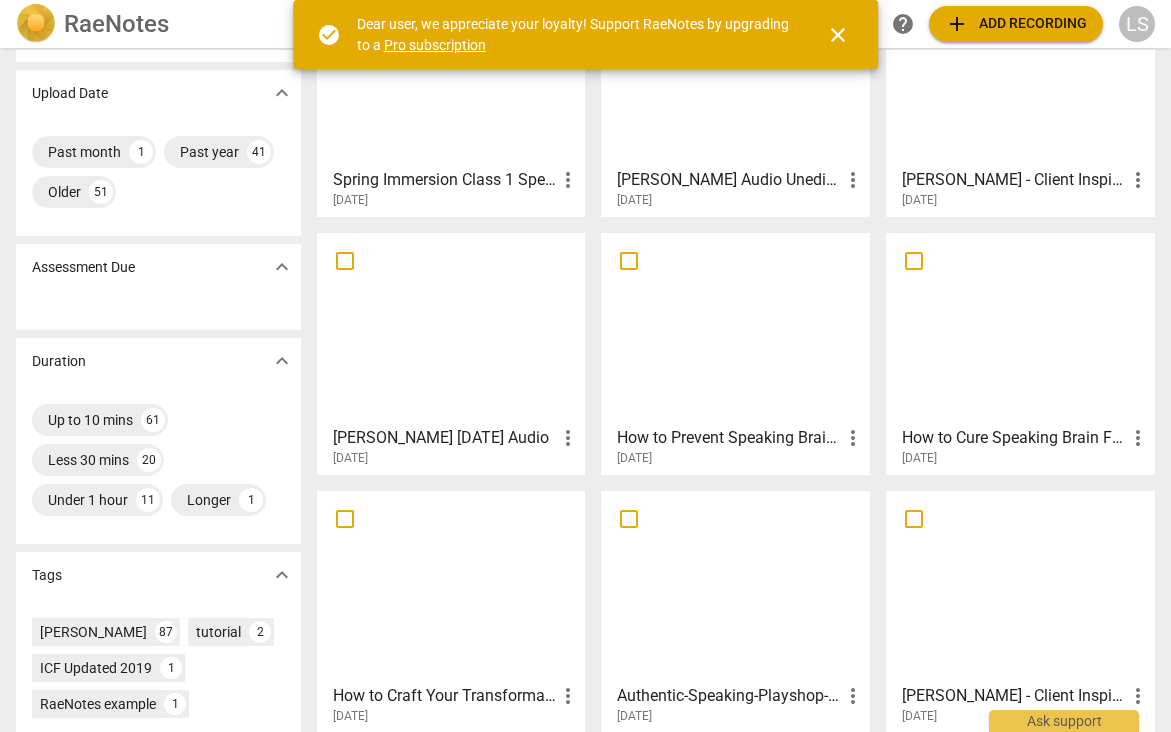 scroll, scrollTop: 164, scrollLeft: 0, axis: vertical 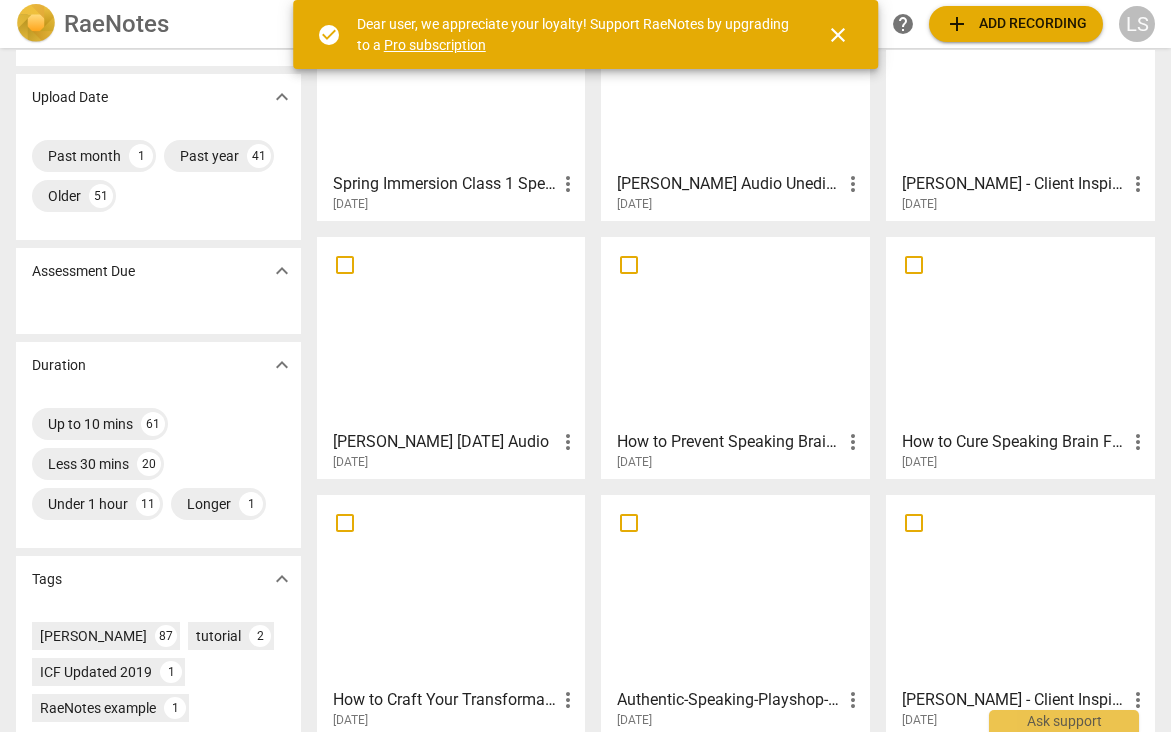 click on "[PERSON_NAME] - Client Inspiration 2024 - Extra 1 with Captions" at bounding box center (1014, 184) 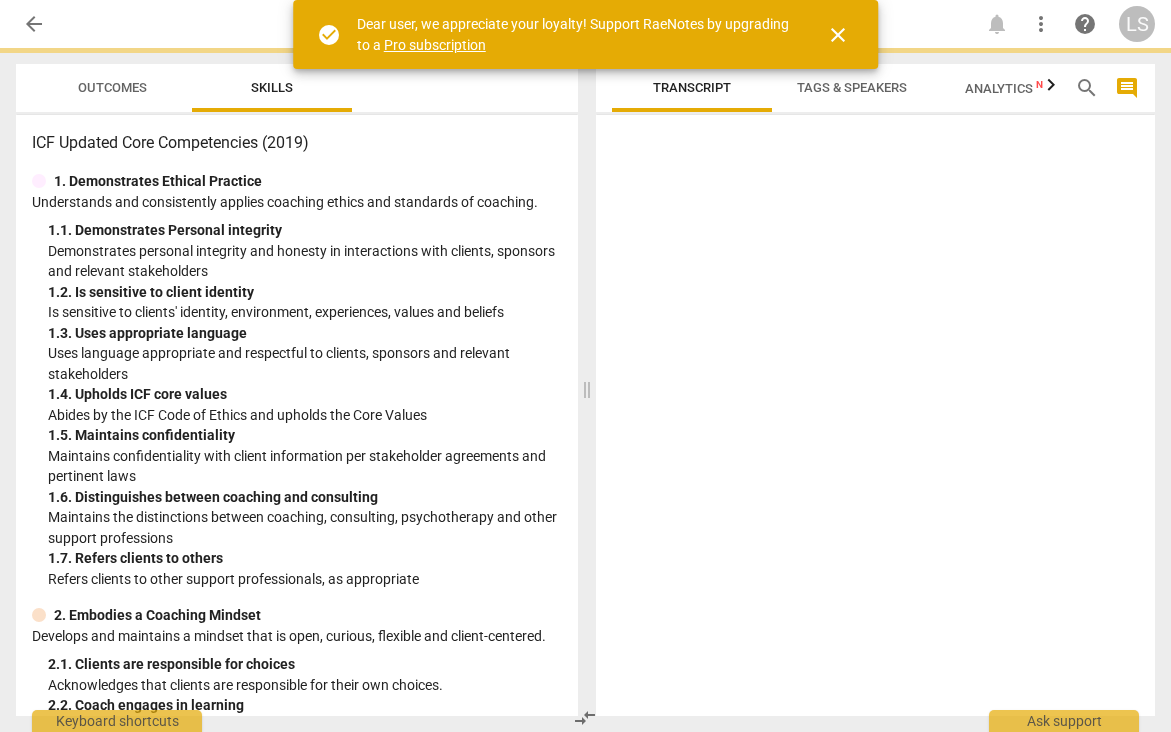 click at bounding box center (876, 419) 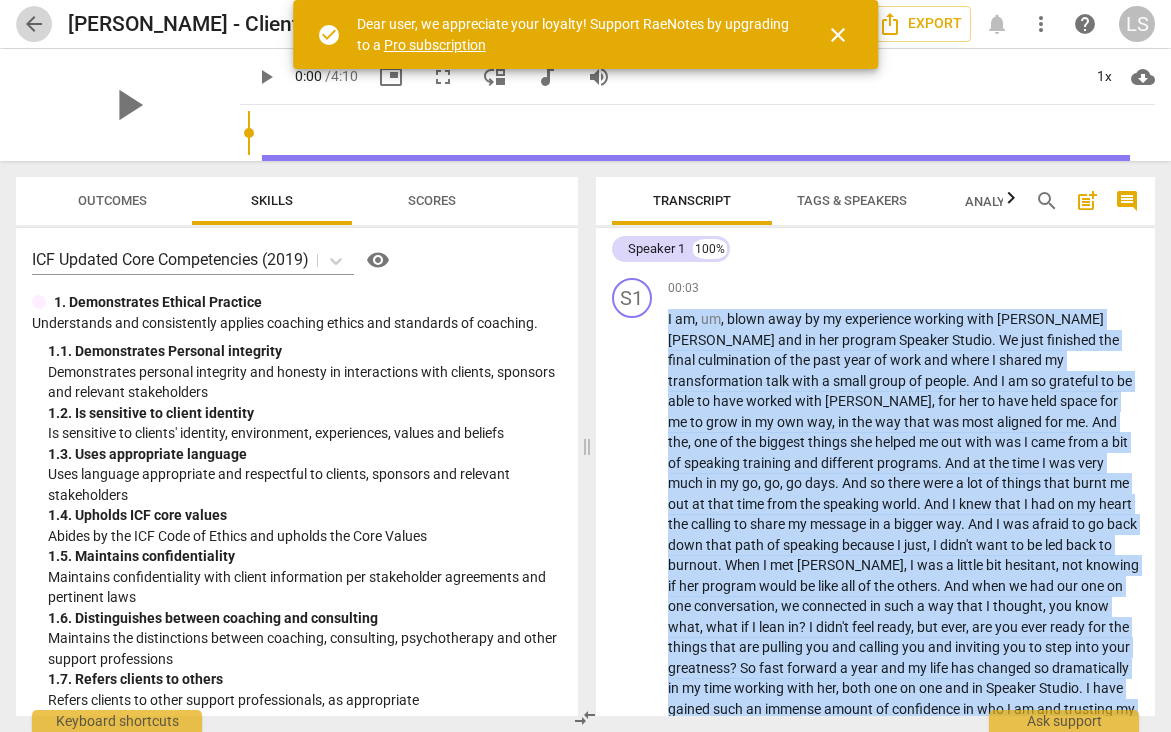 click on "arrow_back" at bounding box center [34, 24] 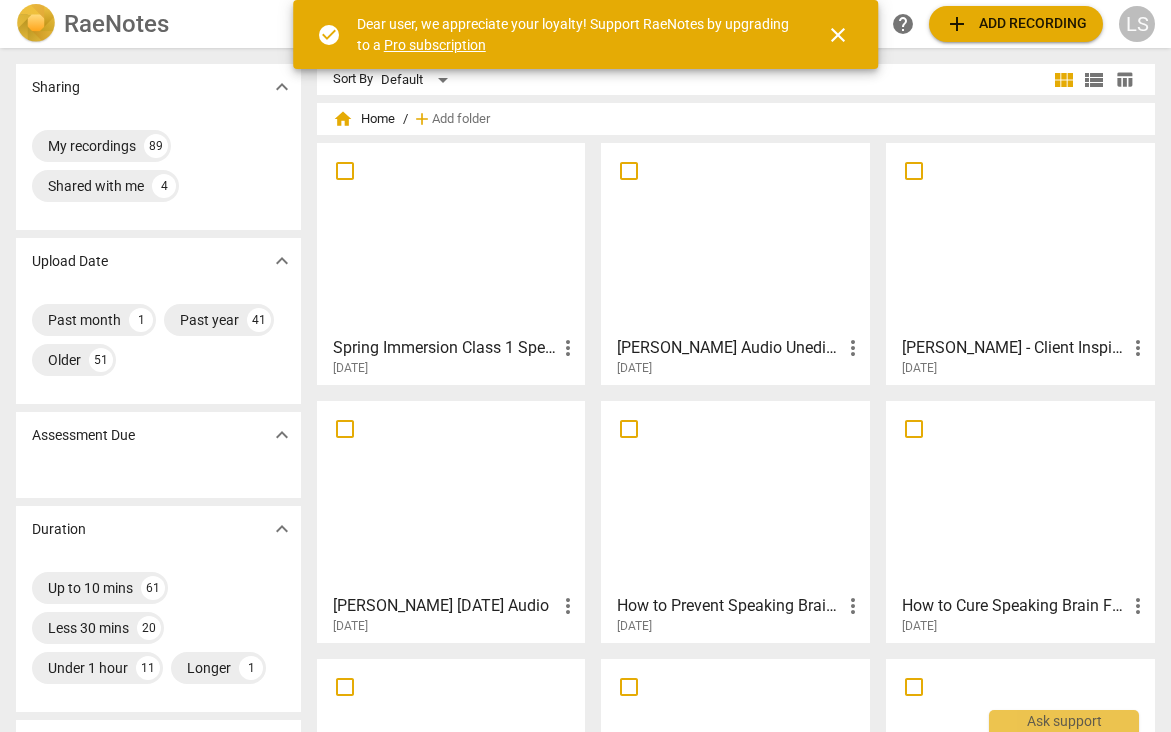 click on "Spring Immersion Class 1 Speaker View 1 of 3 more_vert [DATE] [PERSON_NAME] Audio Unedited more_vert [DATE] [PERSON_NAME] - Client Inspiration 2024 - Extra 1 with Captions more_vert [DATE] [PERSON_NAME] [DATE] Audio more_vert [DATE] How to Prevent Speaking Brain Freeze - HS more_vert [DATE] How to Cure Speaking Brain Freeze - HS more_vert [DATE] How to Craft Your Transformation Talk more_vert [DATE] Authentic-Speaking-Playshop-8-30-23 more_vert [DATE] [PERSON_NAME] - Client Inspiration Overview with Captions 2024 more_vert [DATE]" at bounding box center (744, 530) 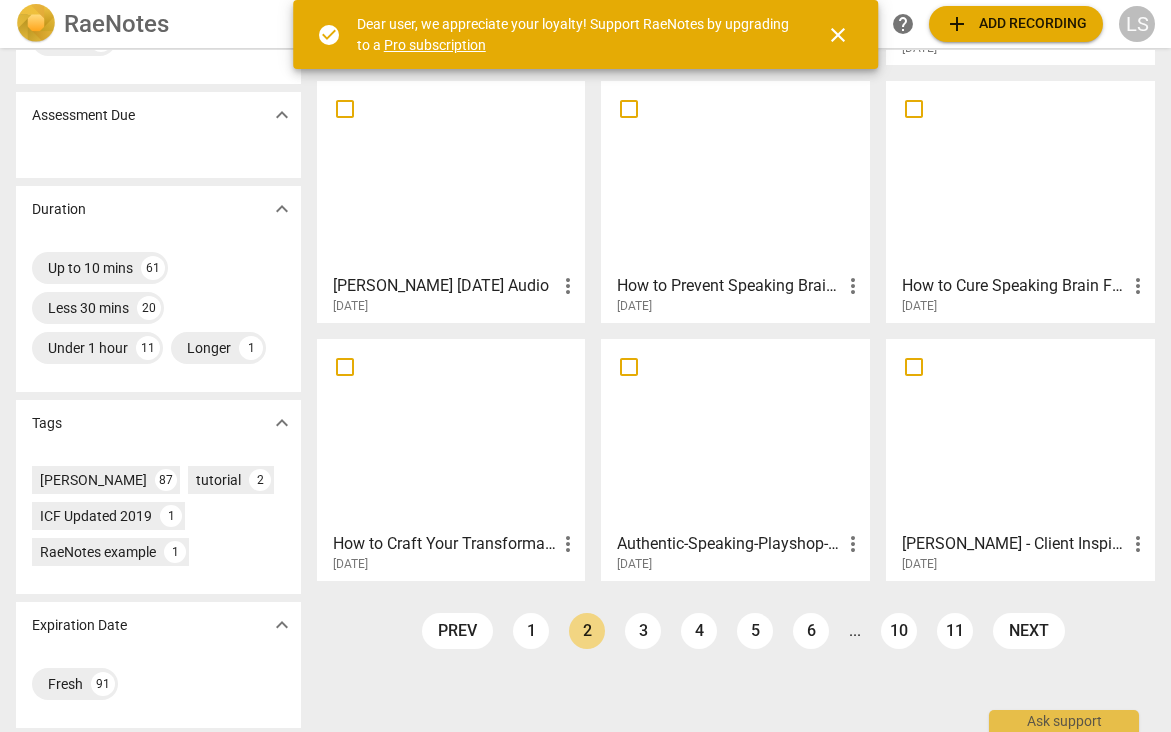 scroll, scrollTop: 324, scrollLeft: 0, axis: vertical 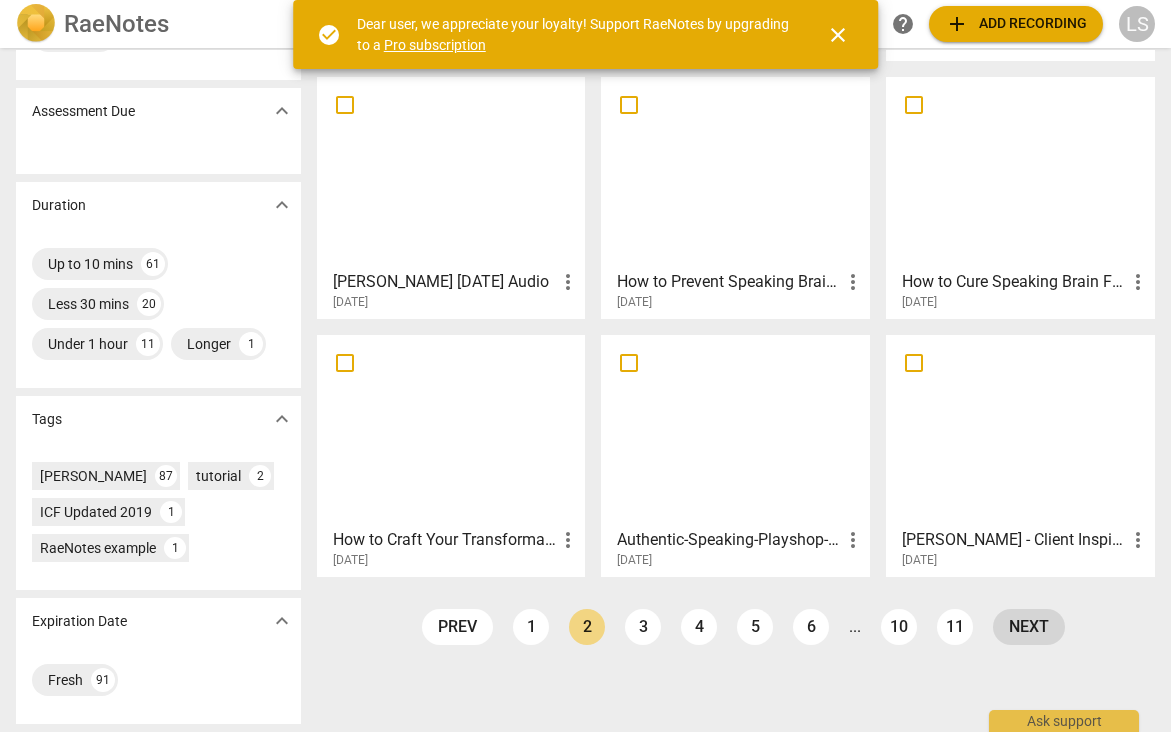 click on "next" at bounding box center [1029, 627] 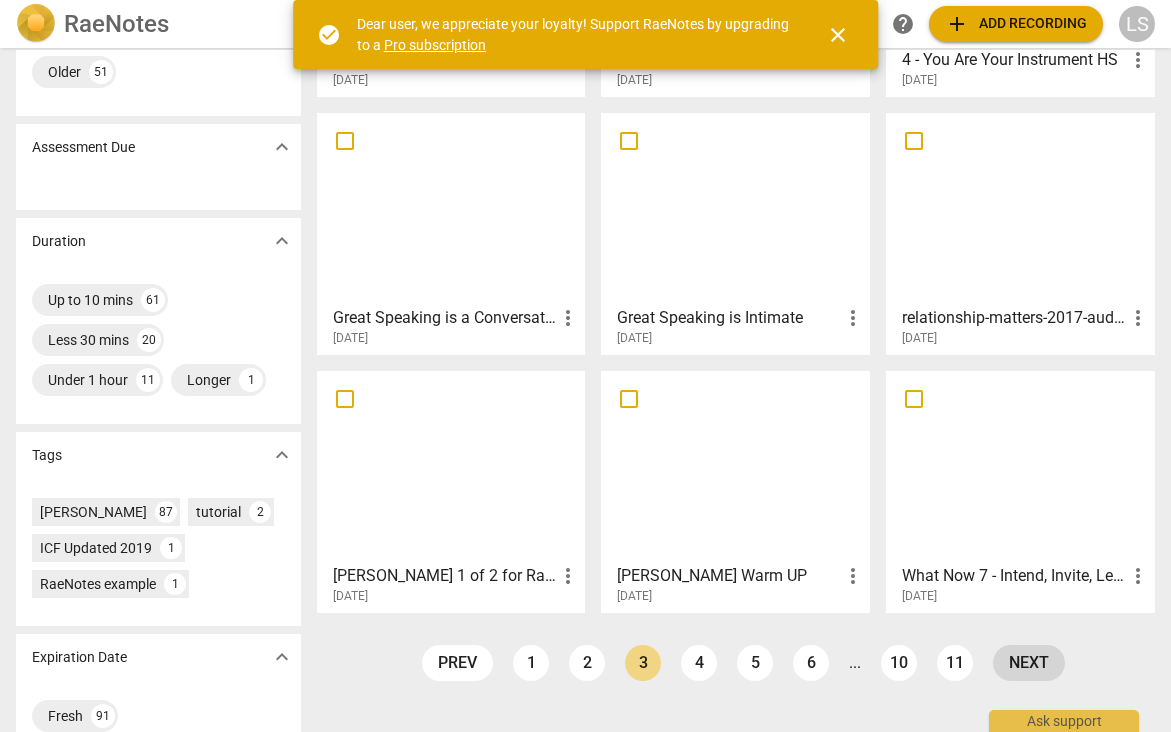 scroll, scrollTop: 324, scrollLeft: 0, axis: vertical 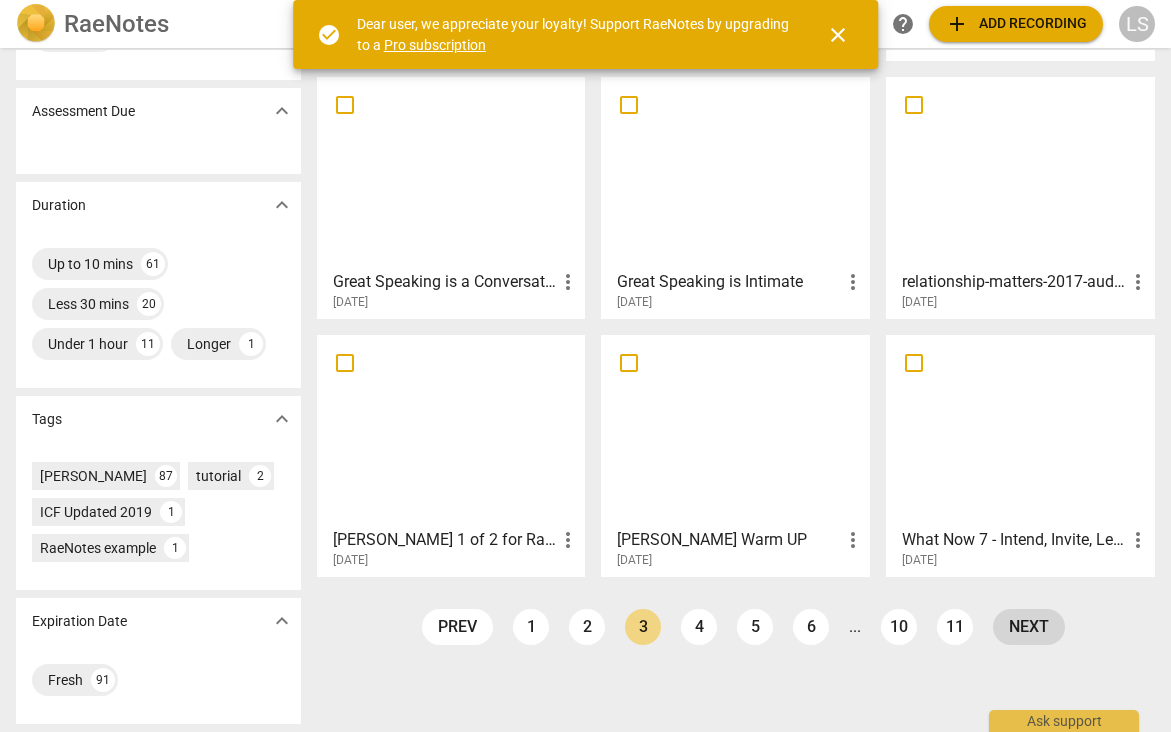 click on "next" at bounding box center [1029, 627] 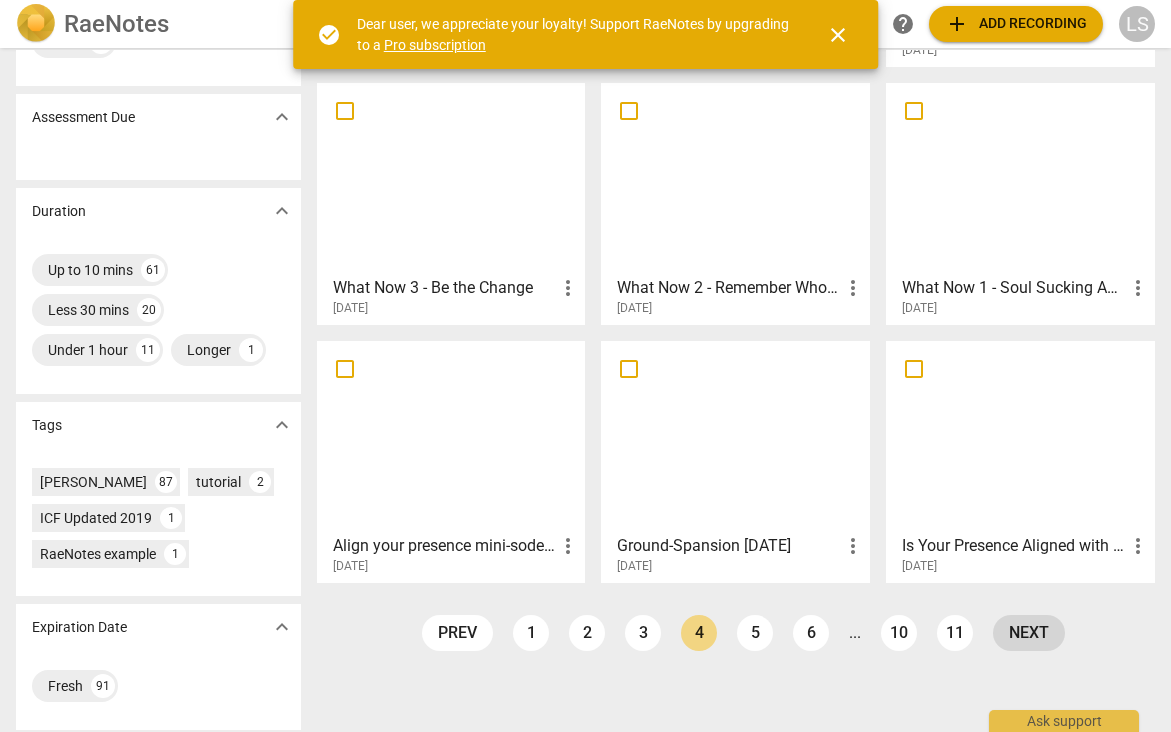 scroll, scrollTop: 324, scrollLeft: 0, axis: vertical 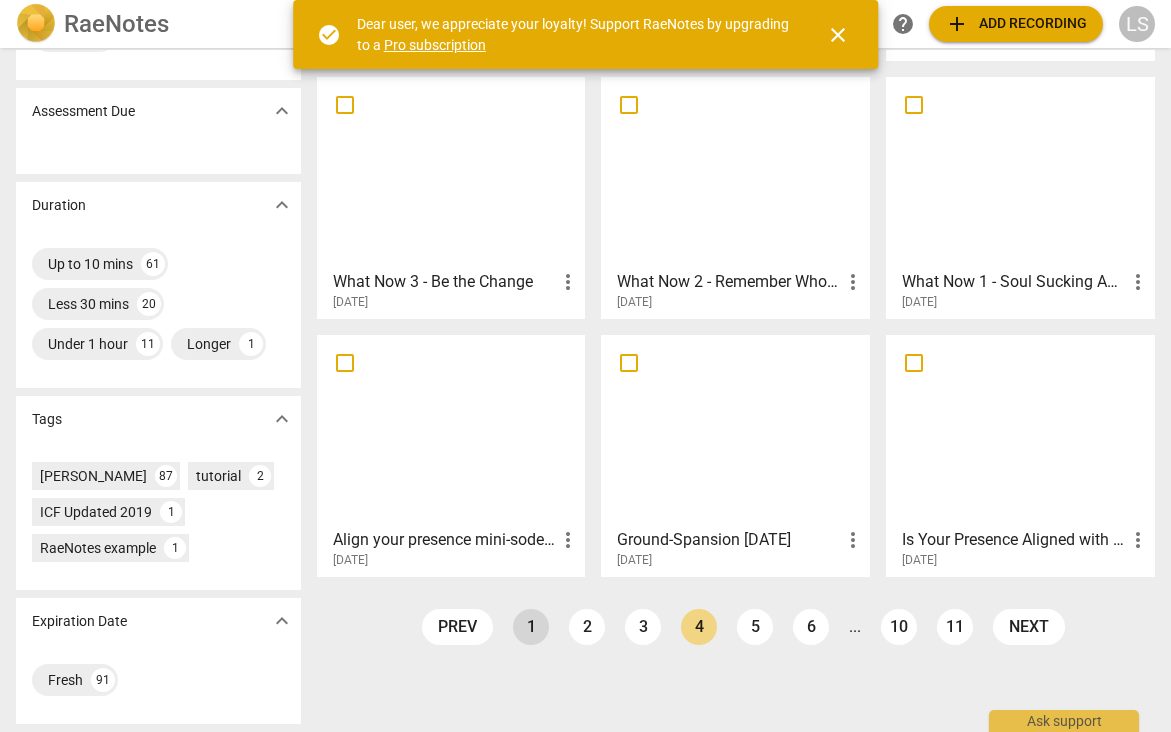 click on "1" at bounding box center (531, 627) 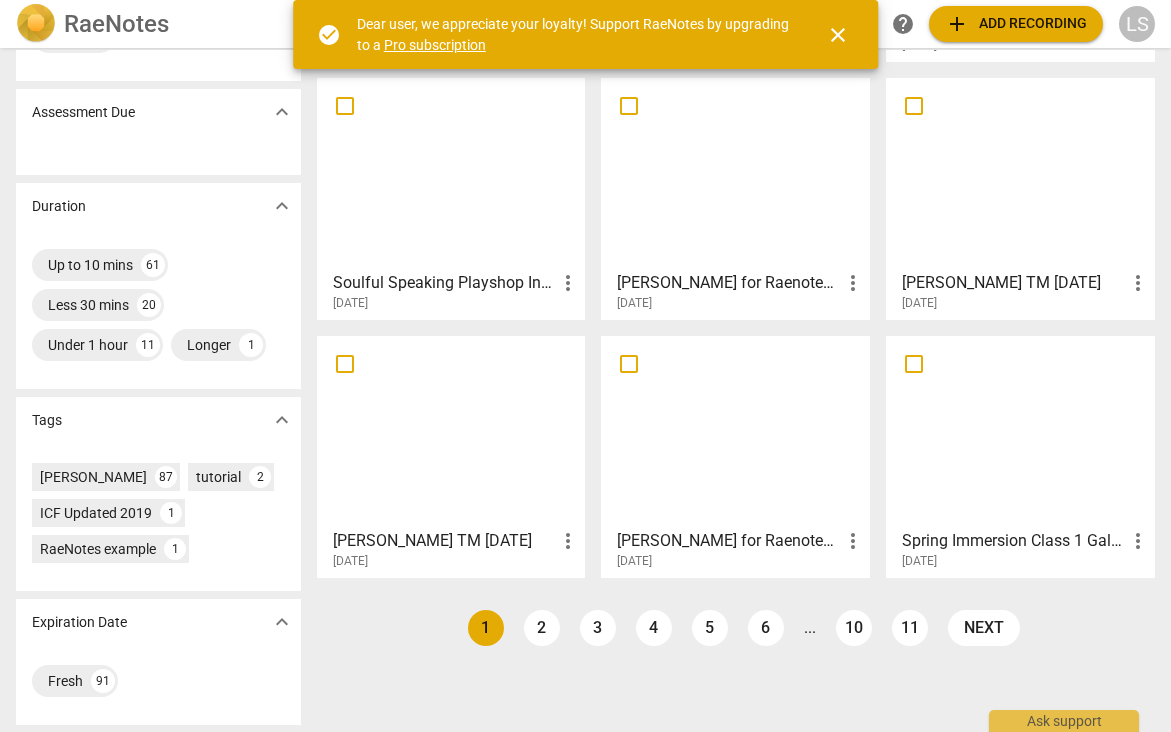 scroll, scrollTop: 324, scrollLeft: 0, axis: vertical 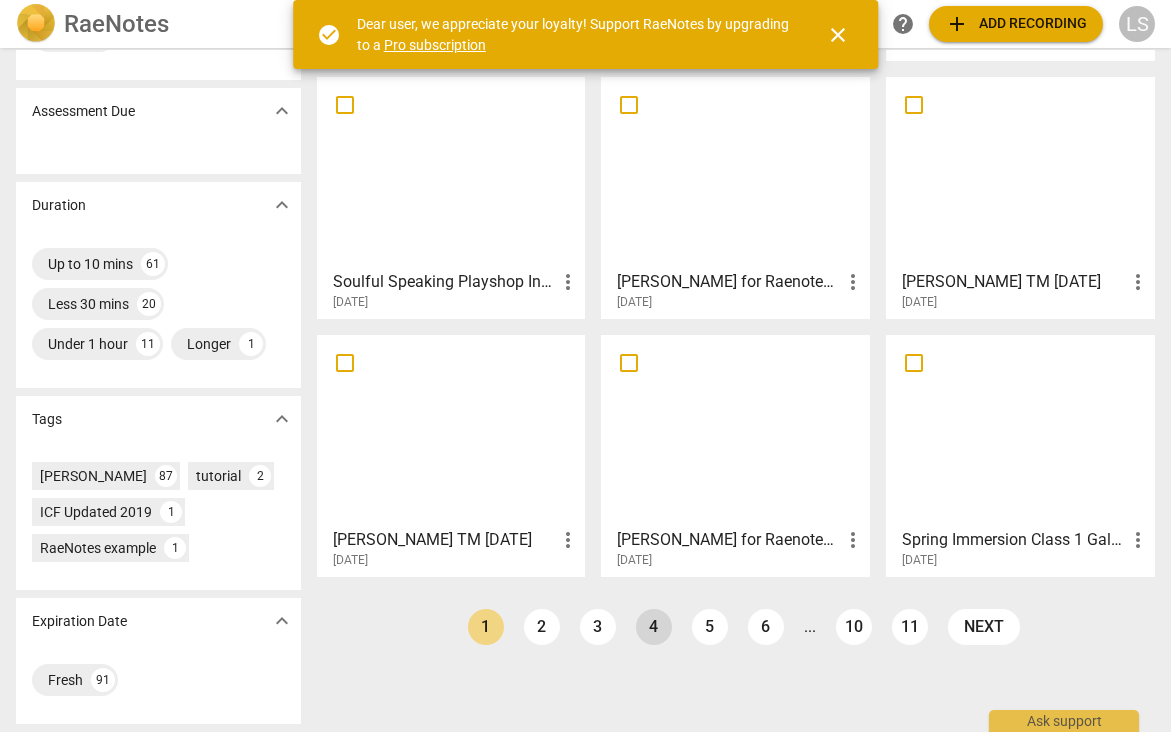 click on "4" at bounding box center [654, 627] 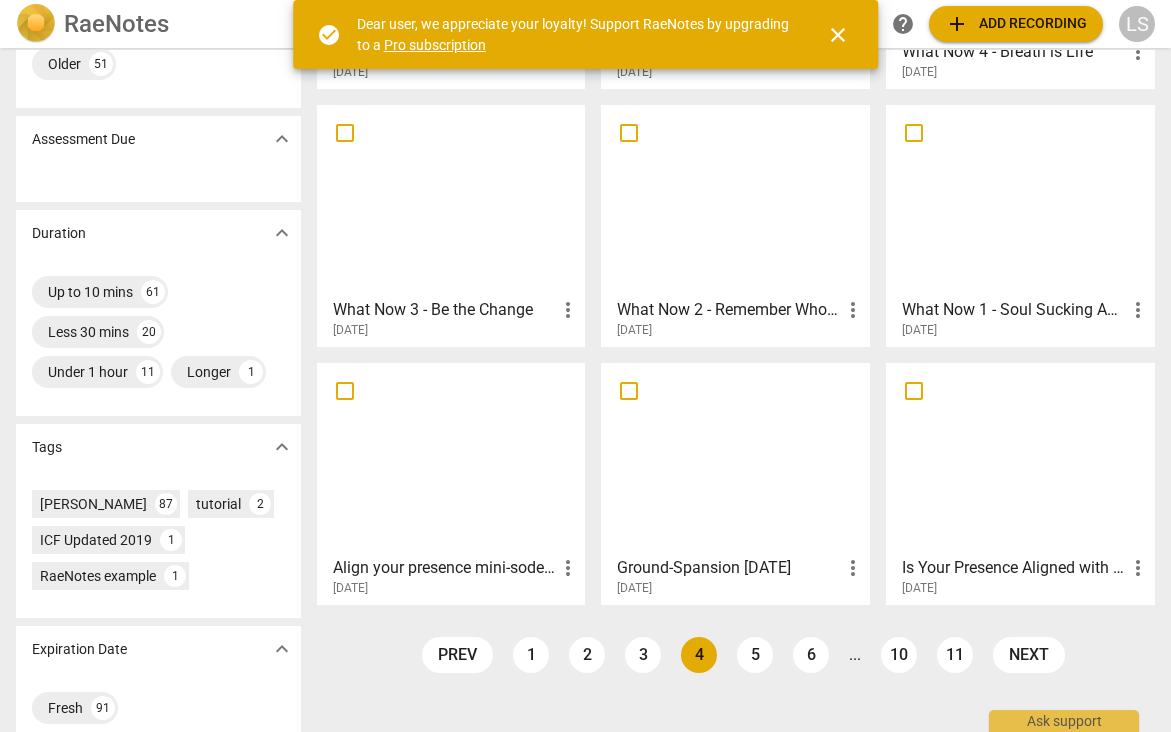scroll, scrollTop: 324, scrollLeft: 0, axis: vertical 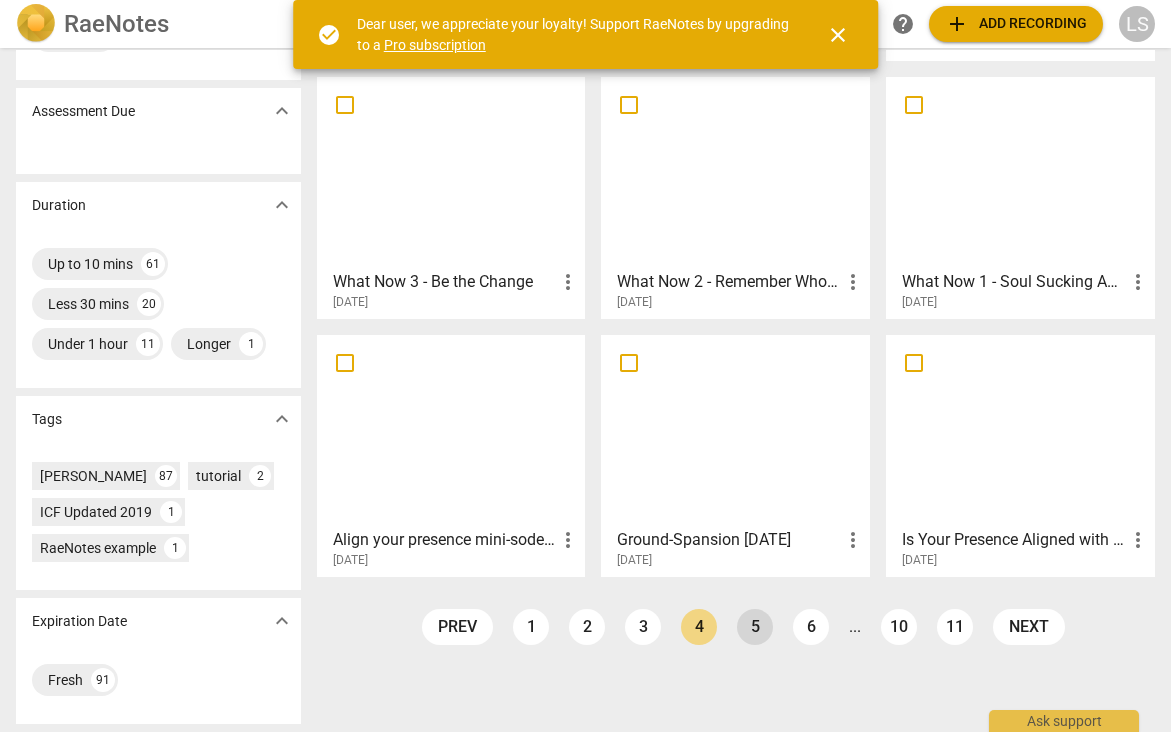 click on "5" at bounding box center (755, 627) 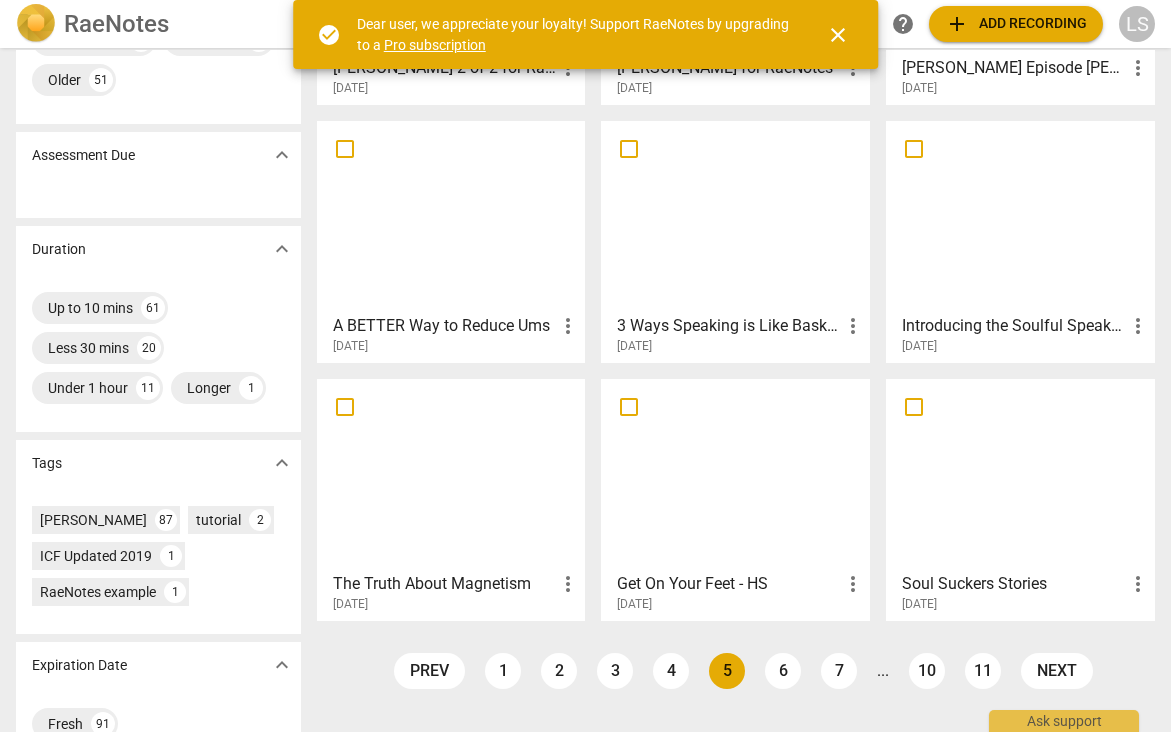 scroll, scrollTop: 320, scrollLeft: 0, axis: vertical 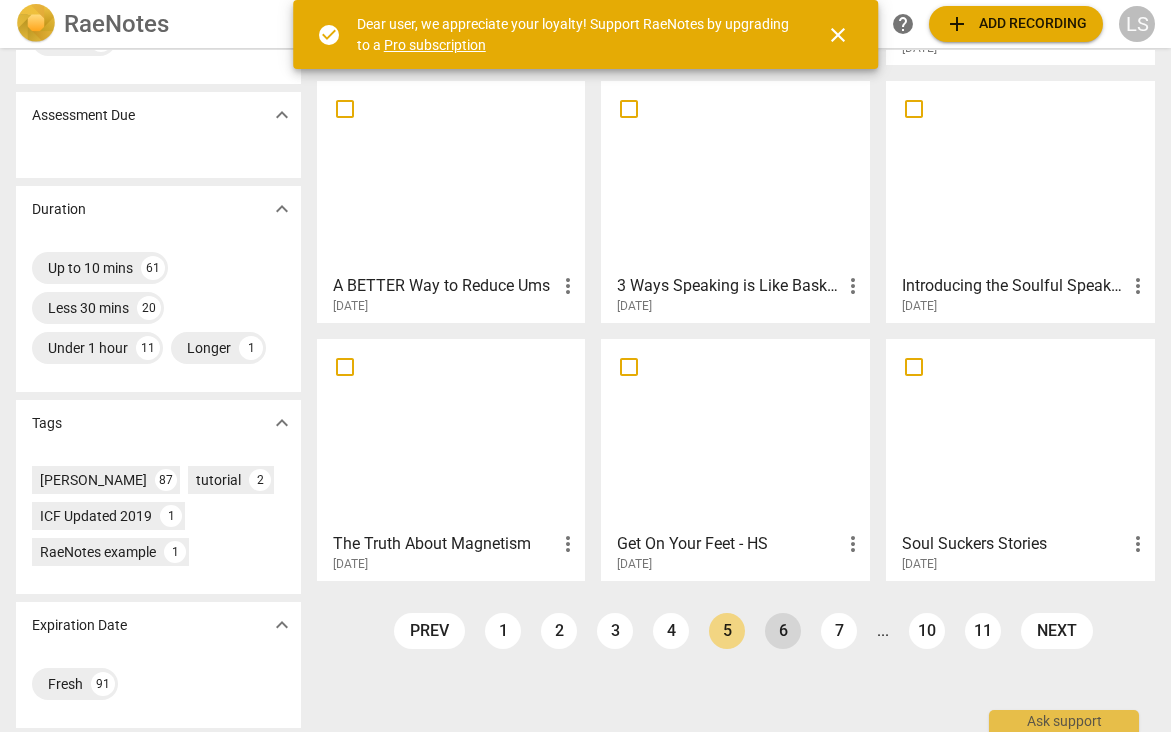 click on "6" at bounding box center [783, 631] 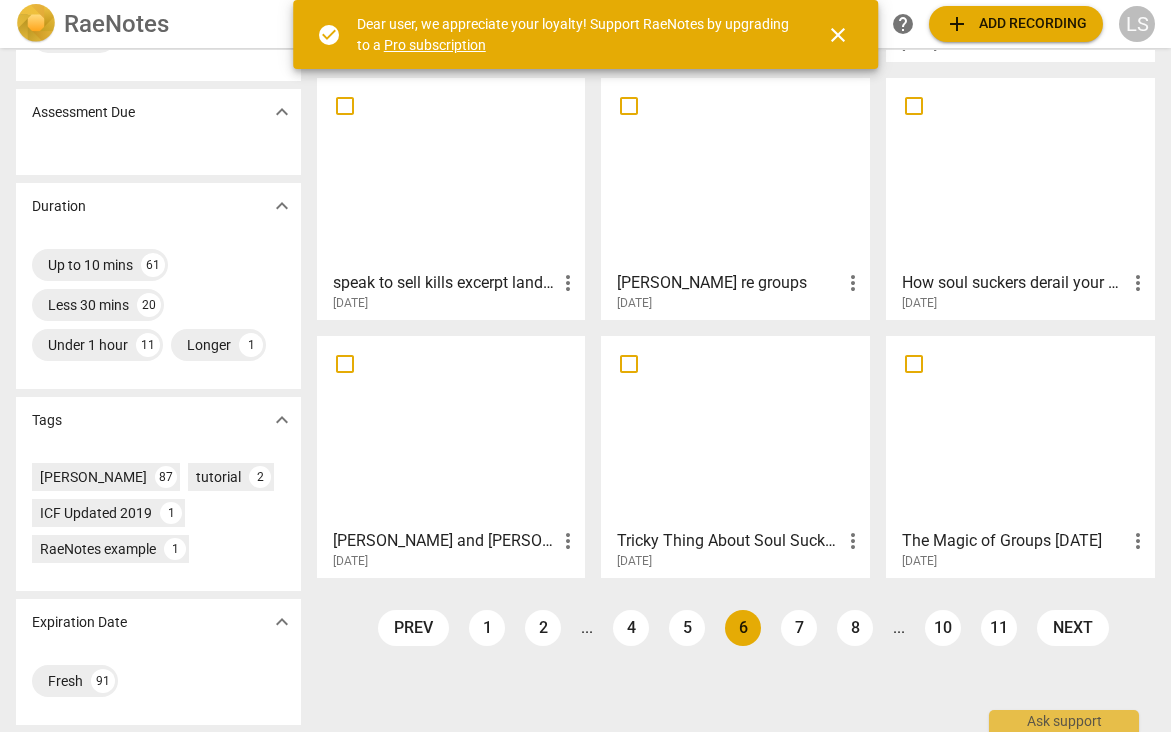 scroll, scrollTop: 324, scrollLeft: 0, axis: vertical 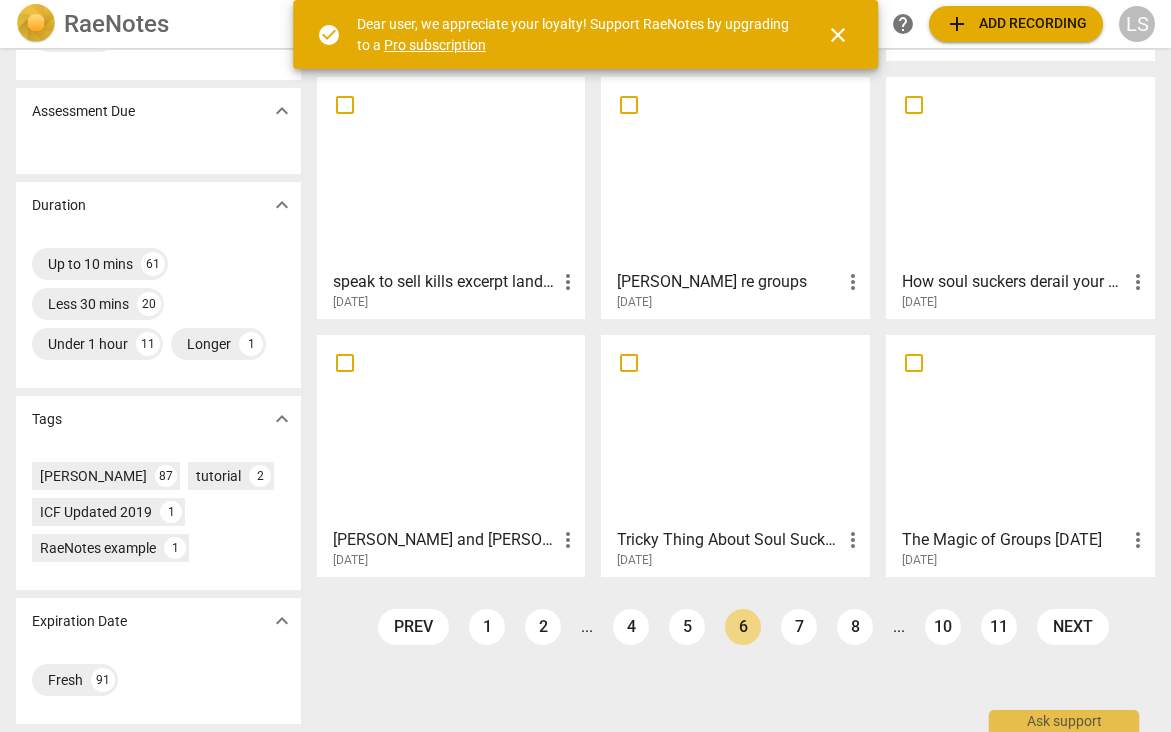 click at bounding box center [735, 172] 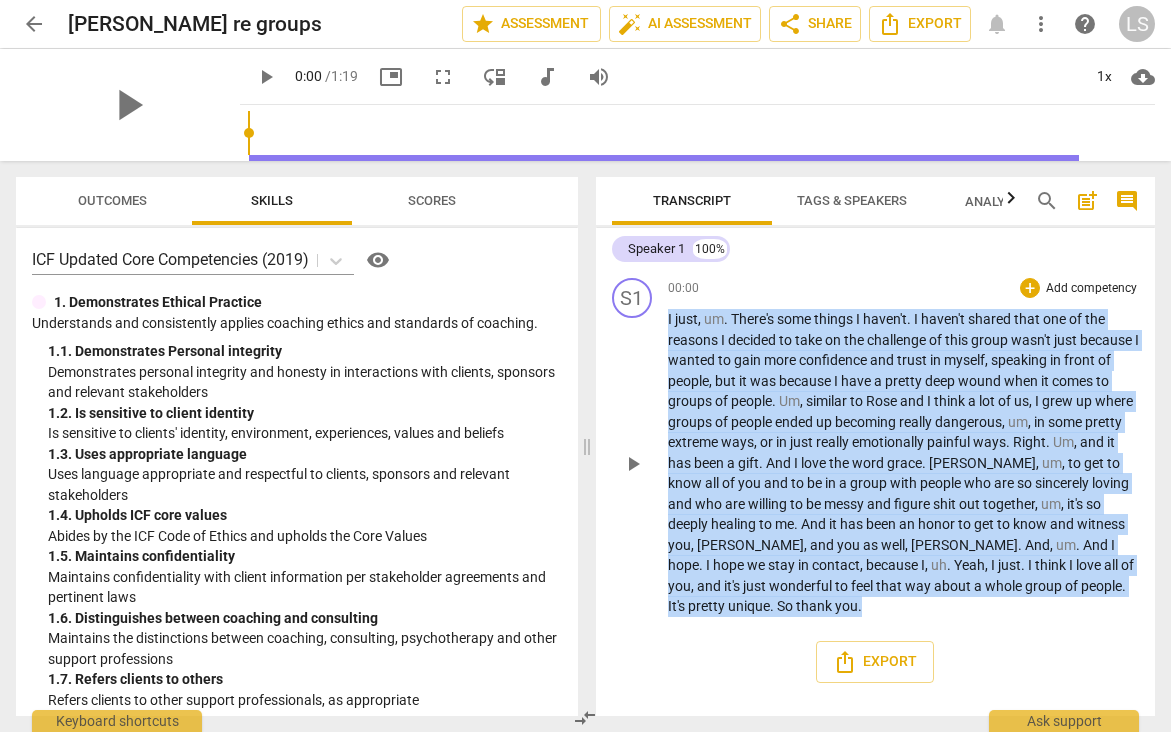 drag, startPoint x: 759, startPoint y: 613, endPoint x: 664, endPoint y: 310, distance: 317.5437 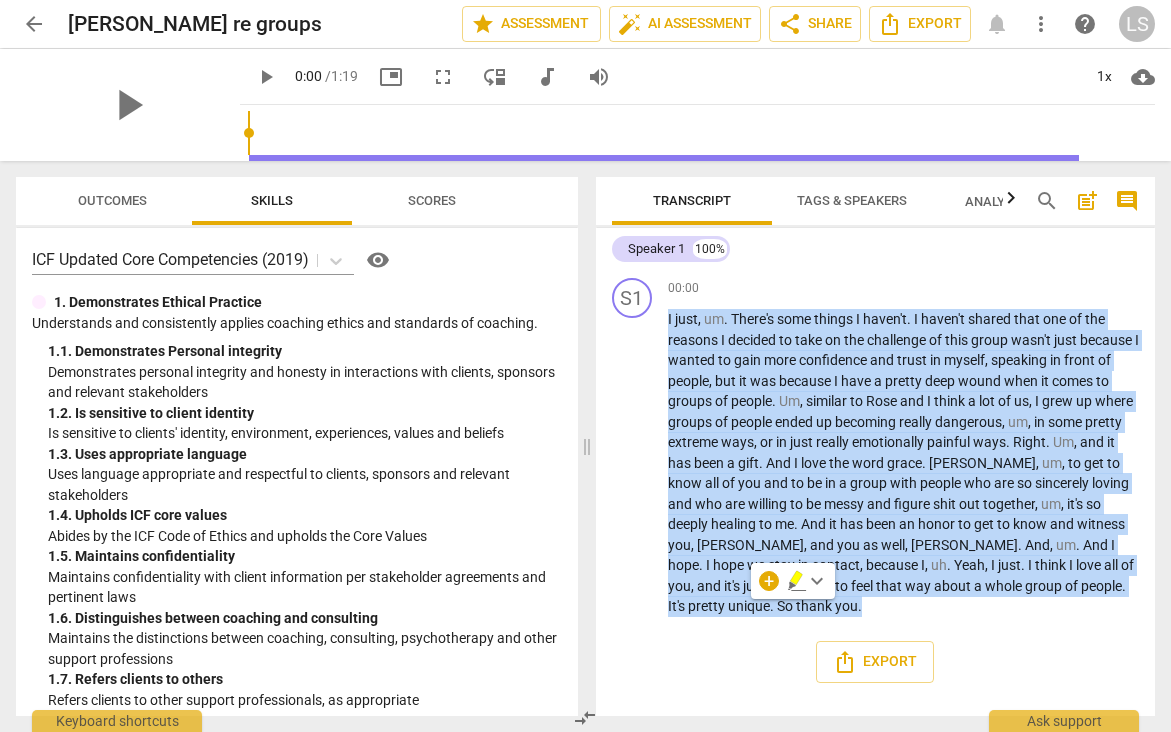 copy on "I   just ,   um .   There's   some   things   I   haven't .   I   haven't   shared   that   one   of   the   reasons   I   decided   to   take   on   the   challenge   of   this   group   wasn't   just   because   I   wanted   to   gain   more   confidence   and   trust   in   myself ,   speaking   in   front   of   people ,   but   it   was   because   I   have   a   pretty   deep   wound   when   it   comes   to   groups   of   people .   Um ,   similar   to   [PERSON_NAME]   and   I   think   a   lot   of   us ,   I   grew   up   where   groups   of   people   ended   up   becoming   really   dangerous ,   um ,   in   some   pretty   extreme   ways ,   or   in   just   really   emotionally   painful   ways .   Right .   Um ,   and   it   has   been   a   gift .   And   I   love   the   word   grace .   [PERSON_NAME] ,   um ,   to   get   to   know   all   of   you   and   to   be   in   a   group   with   people   who   are   so   sincerely   loving   and   who   are   willing   to   be   messy   and   figure   shit   ..." 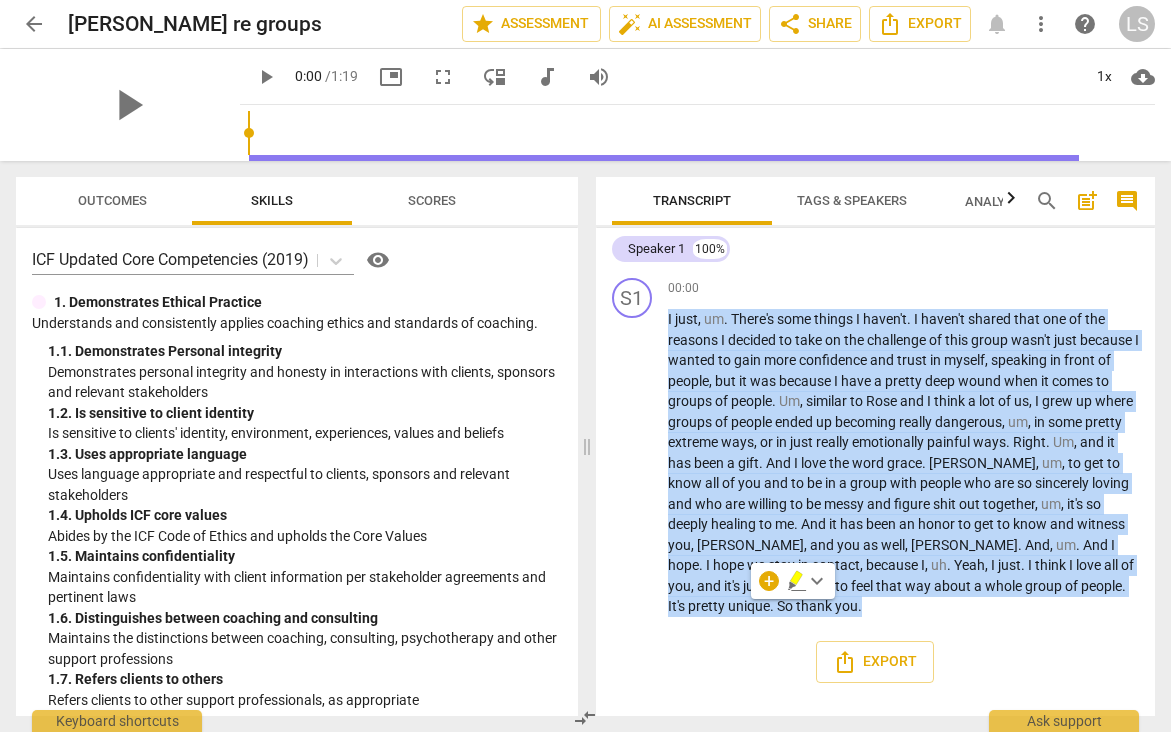 click on "arrow_back" at bounding box center (34, 24) 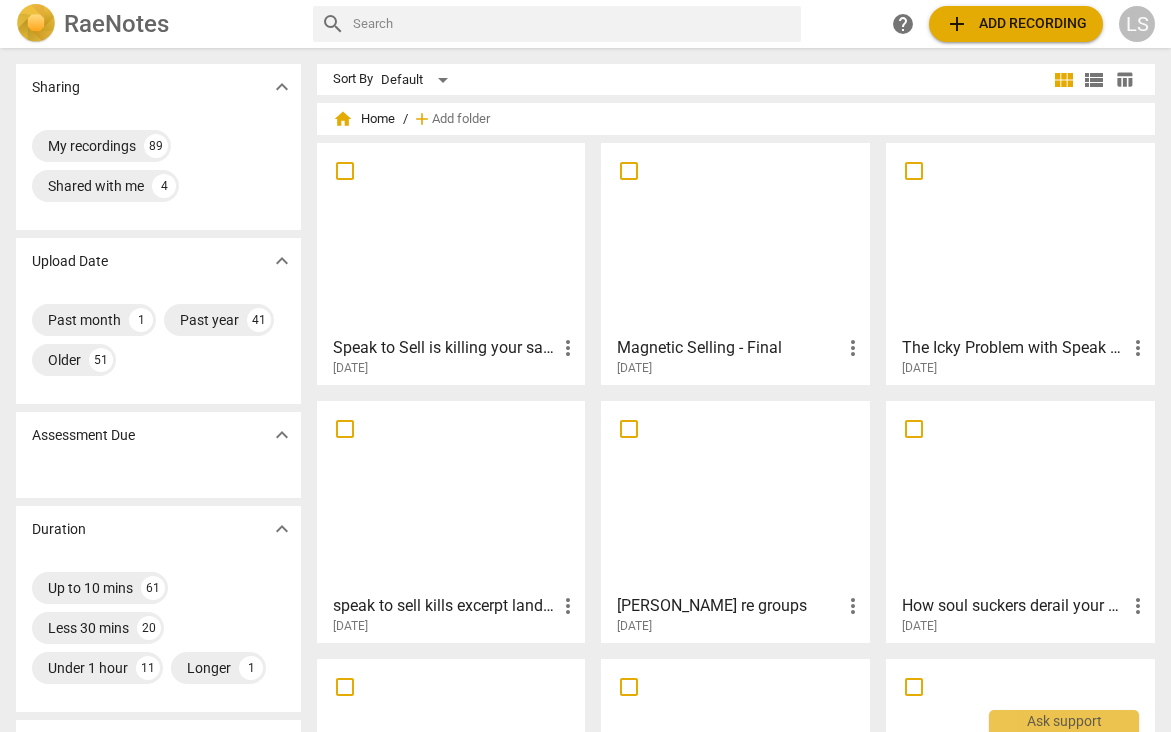 click on "Speak to Sell is killing your sales more_vert [DATE] Magnetic Selling - Final more_vert [DATE] The Icky Problem with Speak to Sell more_vert [DATE] speak to sell kills excerpt landscape more_vert [DATE] [PERSON_NAME] re groups more_vert [DATE] How soul suckers derail your speaking more_vert [DATE] [PERSON_NAME] and [PERSON_NAME] re [PERSON_NAME] Grad Story more_vert [DATE] Tricky Thing About Soul Suckers more_vert [DATE] The Magic of Groups [DATE] more_vert [DATE]" at bounding box center (744, 530) 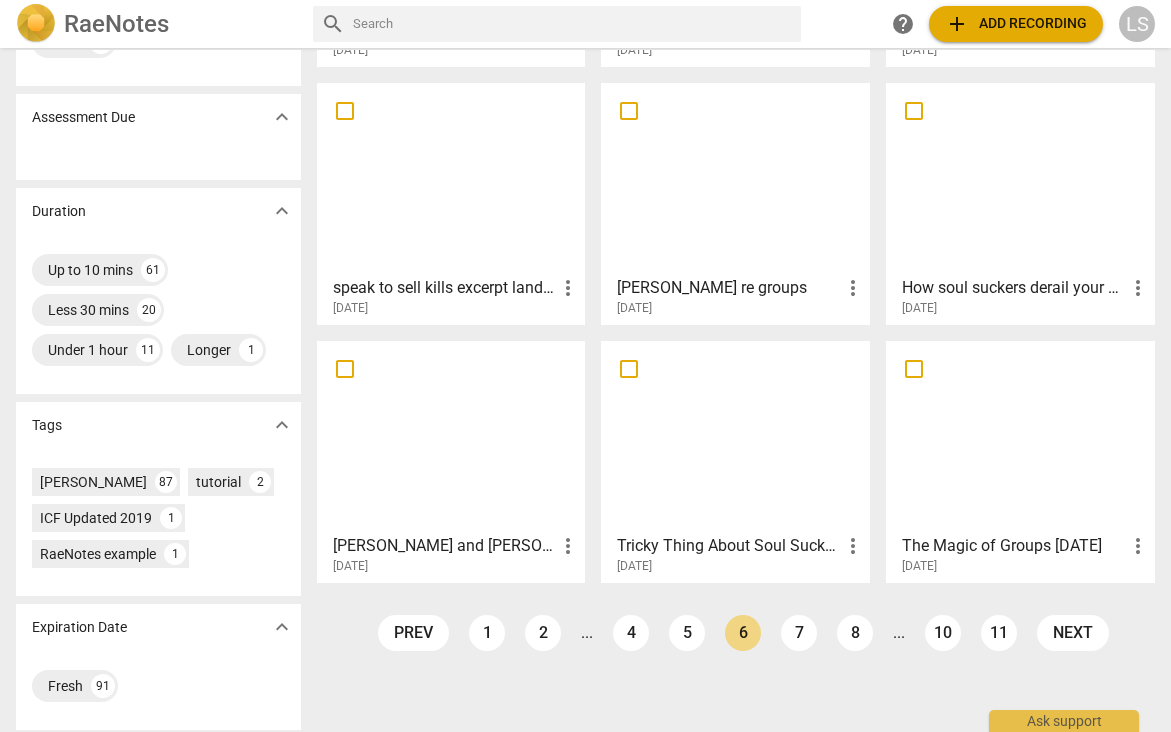 scroll, scrollTop: 324, scrollLeft: 0, axis: vertical 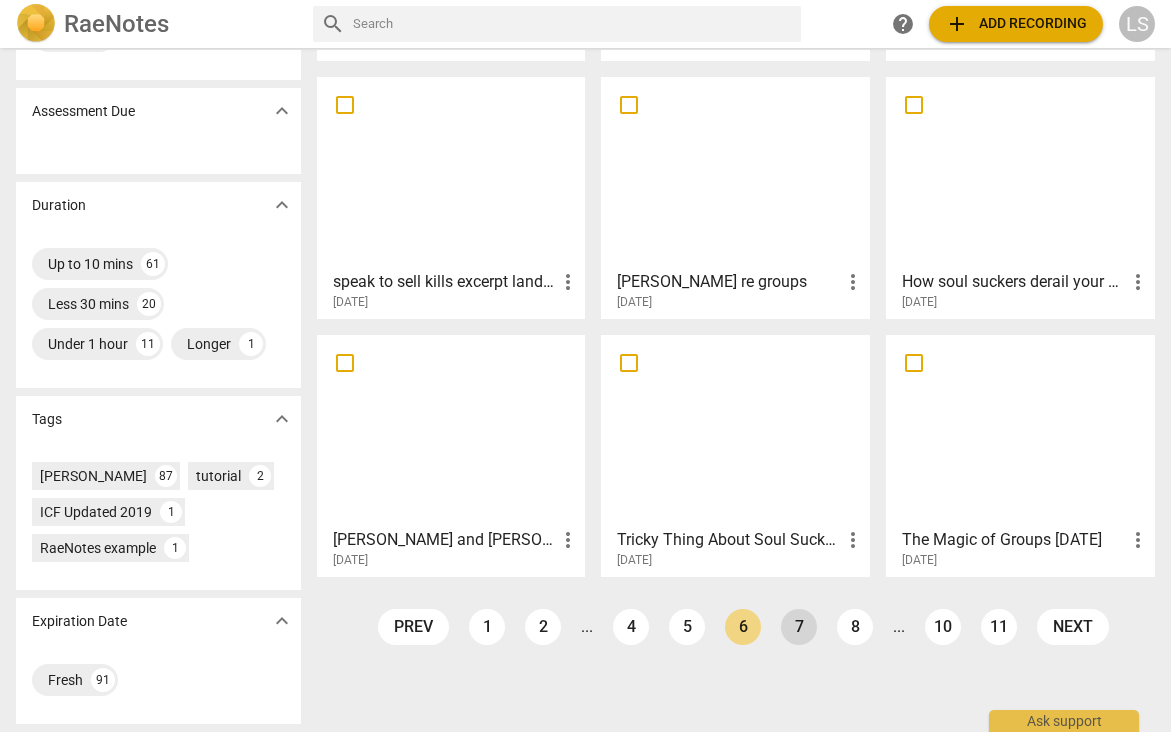 click on "7" at bounding box center [799, 627] 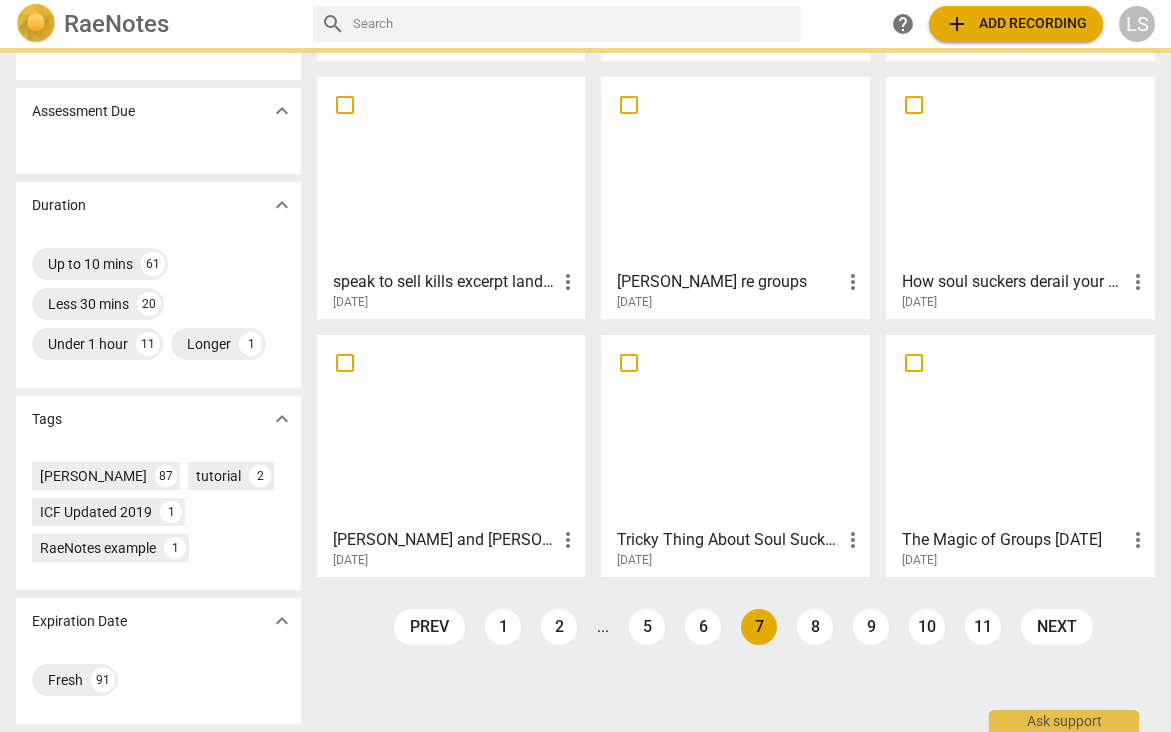 scroll, scrollTop: 0, scrollLeft: 0, axis: both 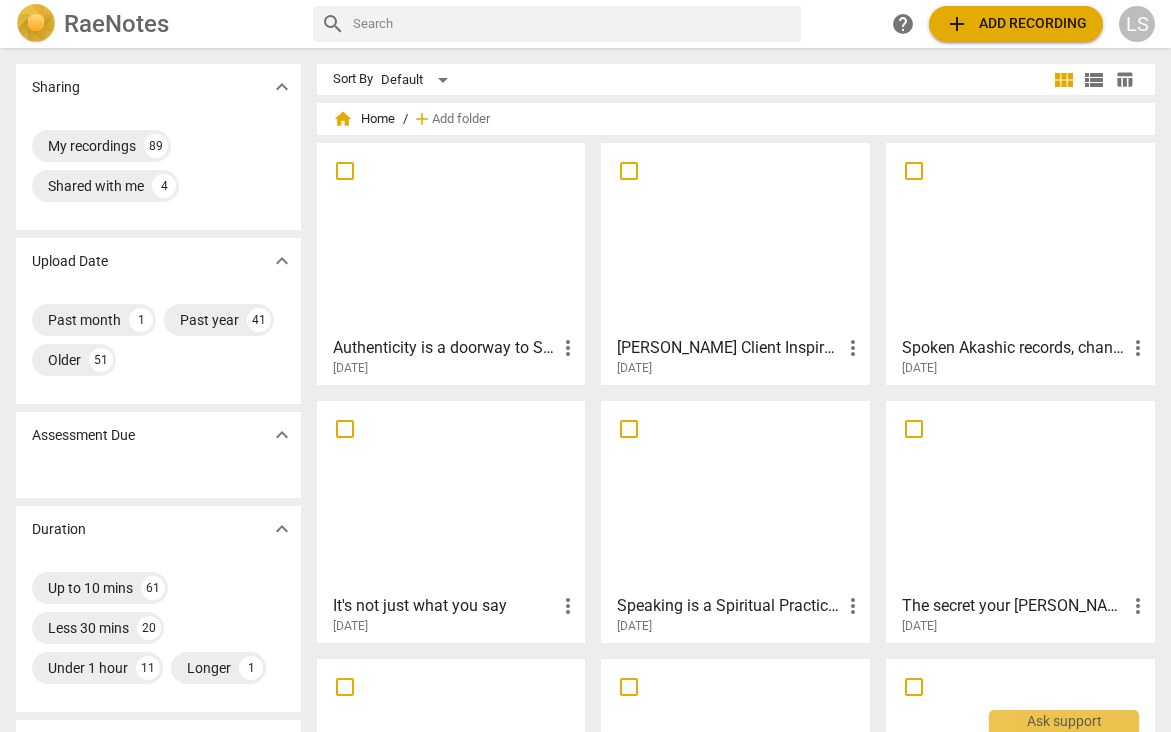 click at bounding box center [735, 238] 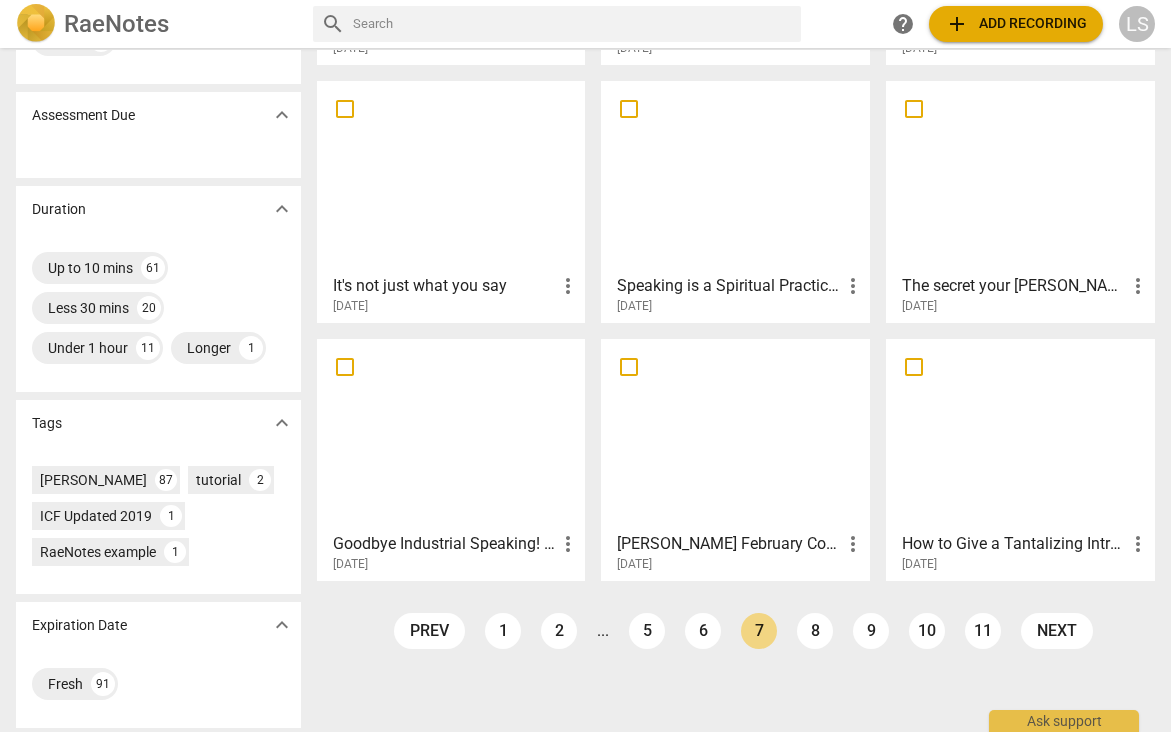 scroll, scrollTop: 324, scrollLeft: 0, axis: vertical 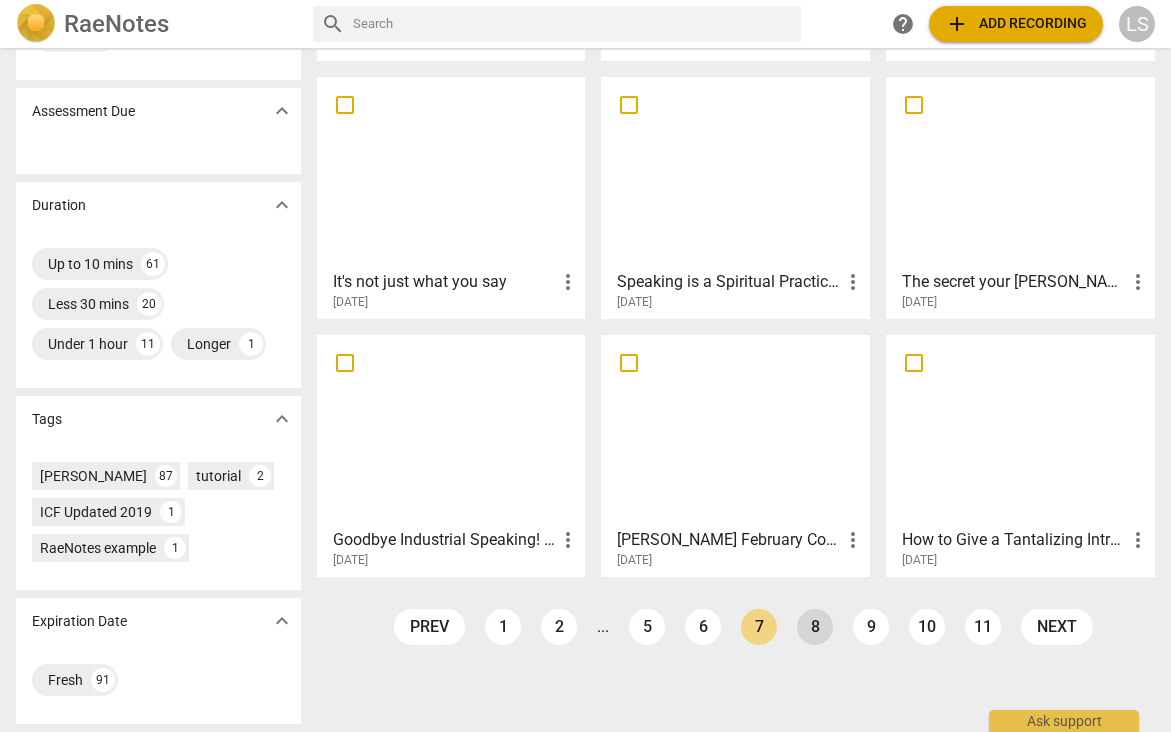 click on "8" at bounding box center [815, 627] 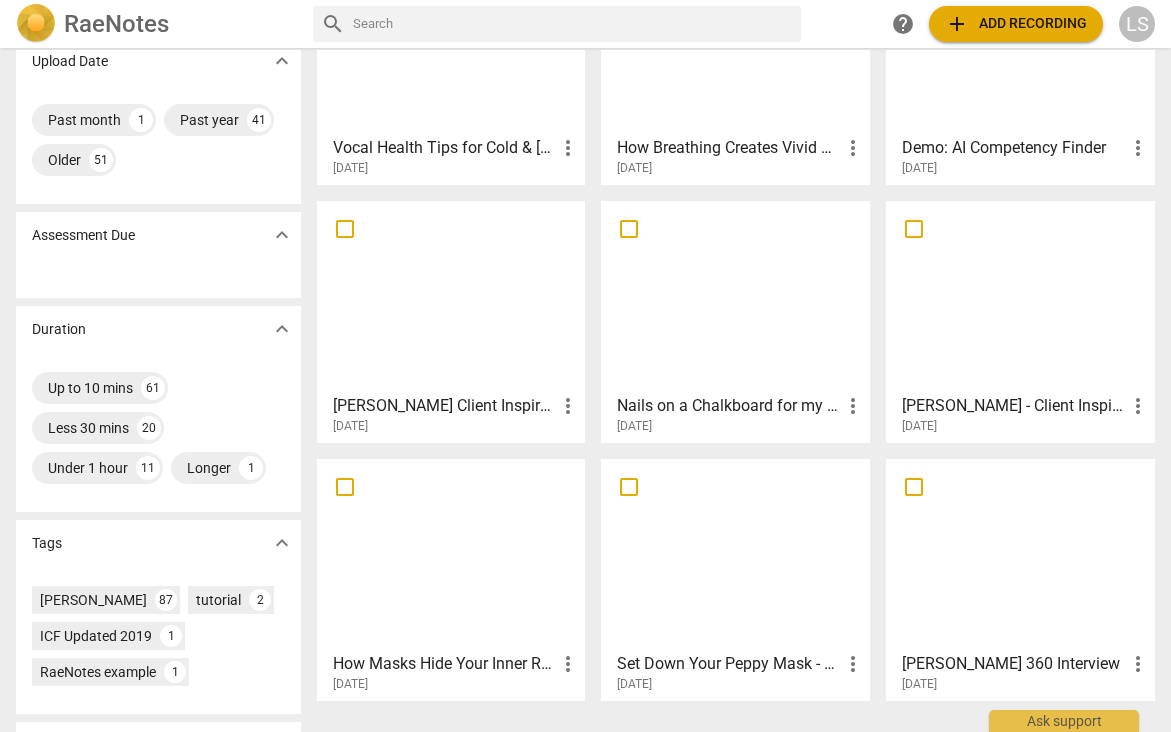 scroll, scrollTop: 240, scrollLeft: 0, axis: vertical 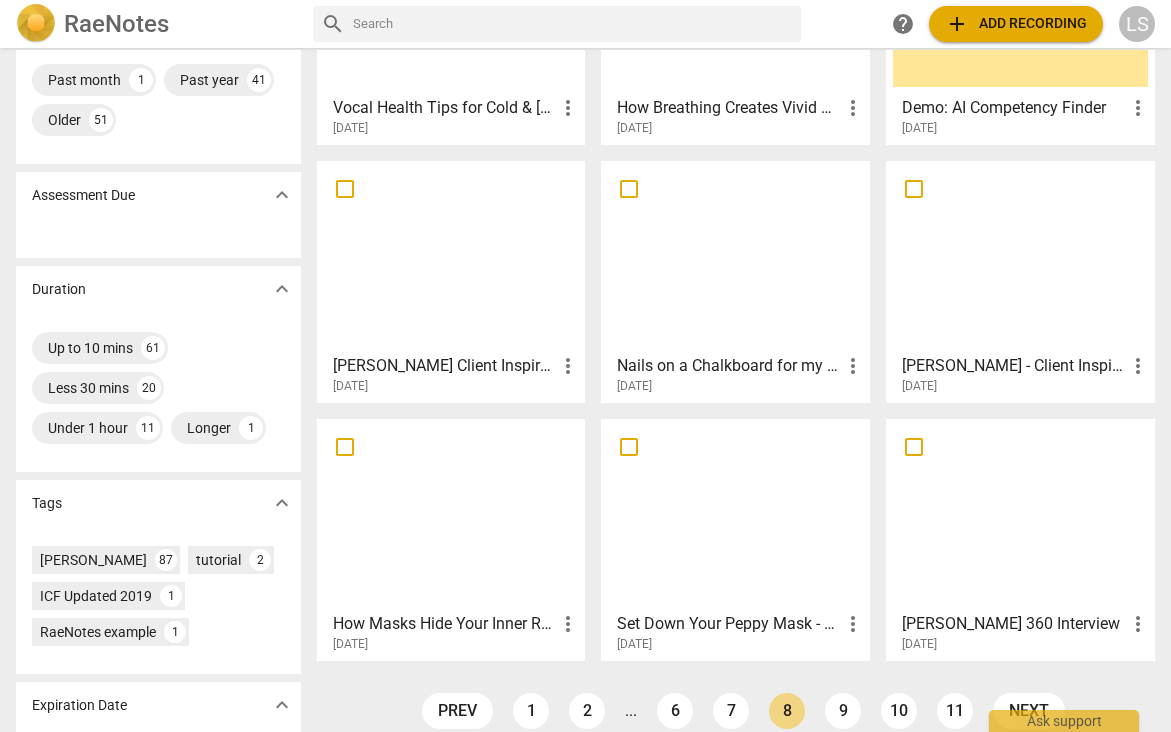 click at bounding box center (451, 256) 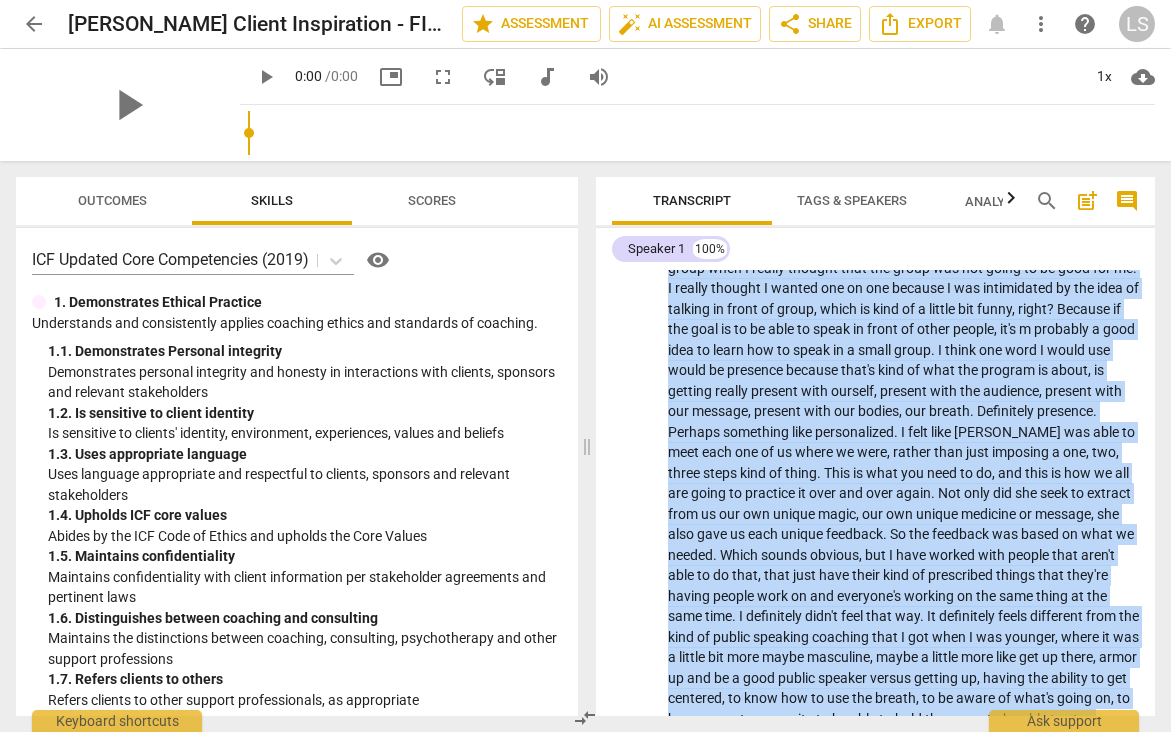 scroll, scrollTop: 515, scrollLeft: 0, axis: vertical 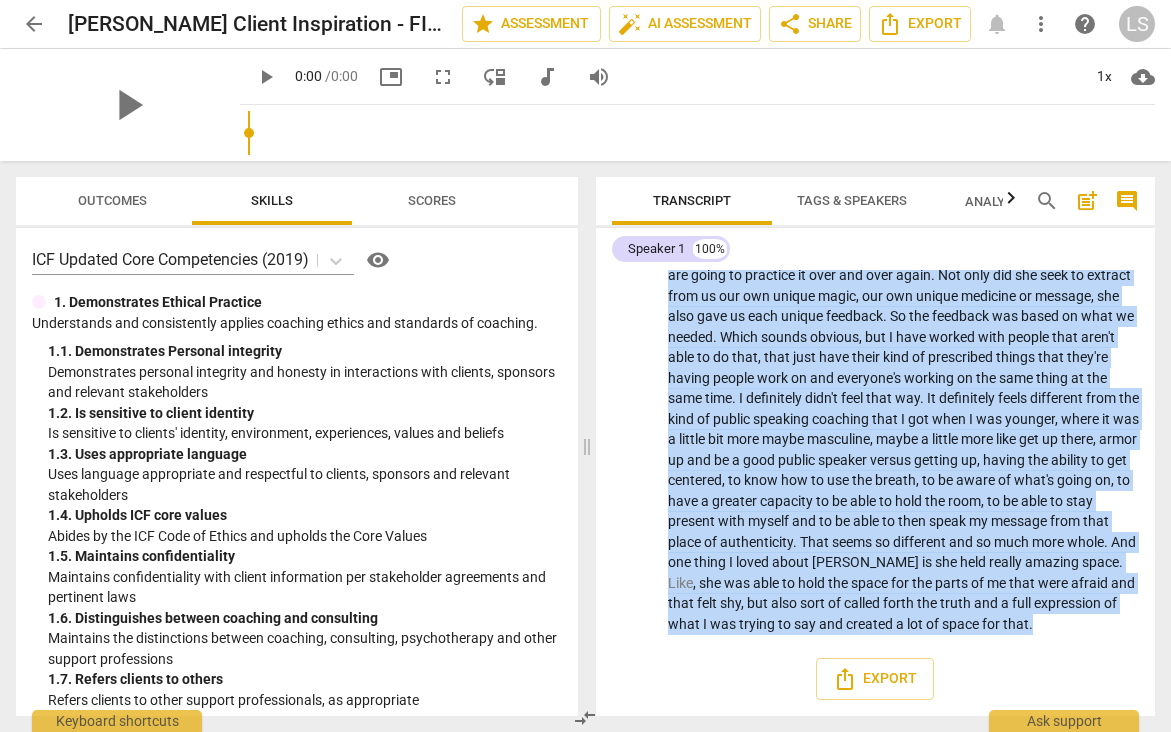 drag, startPoint x: 671, startPoint y: 320, endPoint x: 787, endPoint y: 789, distance: 483.13248 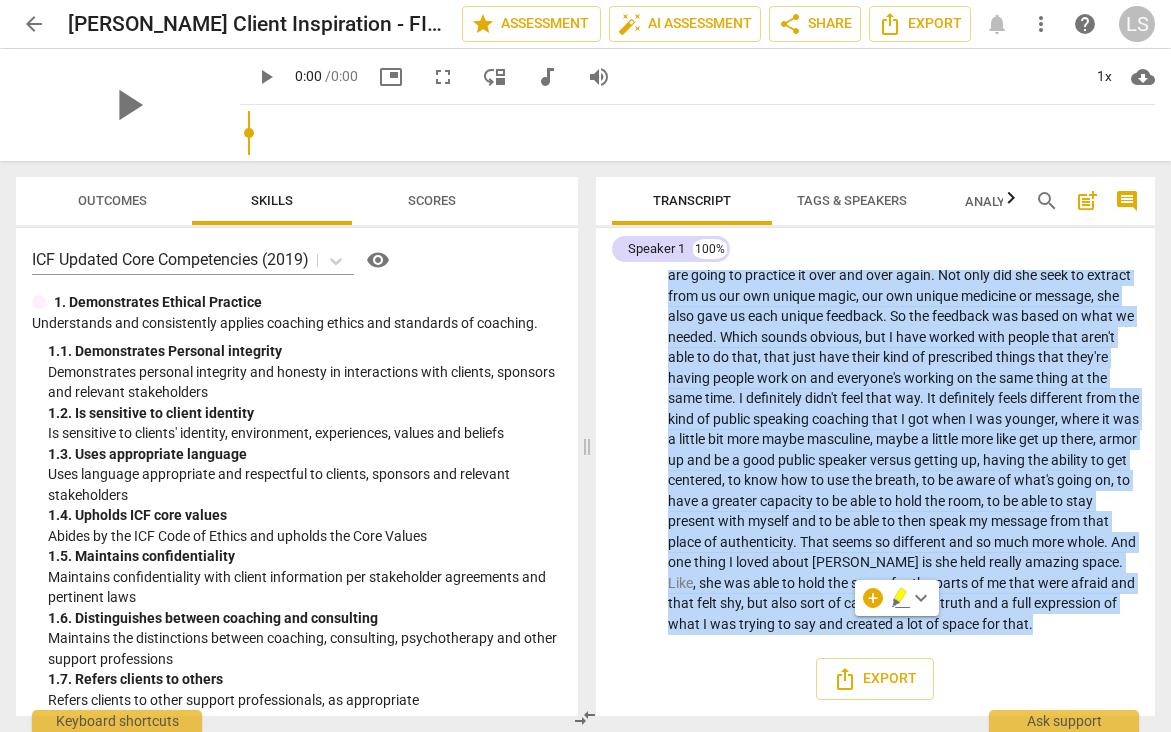 copy on "So   before   I   started   working   with   [PERSON_NAME] ,   I   was   feeling   a   sense   of   like   an   inner   calling   that   I   wanted   to   share   a   message ,   but   I   wasn't   quite   sure   what   the   message   was .   And   I   was   feeling   some ,   um ,   maybe   fear   and   hesitation   about   sharing .   And   it   felt   like   it   was   really   bold   for   me ,   like   it   was   something   that   I   hadn't   been   sharing   before   and   it   felt   a   little   bit   vulnerable .   I   also   didn't   want   to   share   in   the   way   that   I   maybe   would   naturally   share   from ,   which   is   maybe   a   little   bit   more   guarded   and   where   I   would   talk   about   things   from   a   less   personal   perspective .   Maybe   I   would   have   shared   from ,   um ,   the   facts   and   the   information .   But   I   was   really   wanting   to   emotionally   connect   with   my   audience   and   I   was   hoping   that   [PERSON_NAME]   would   be  ..." 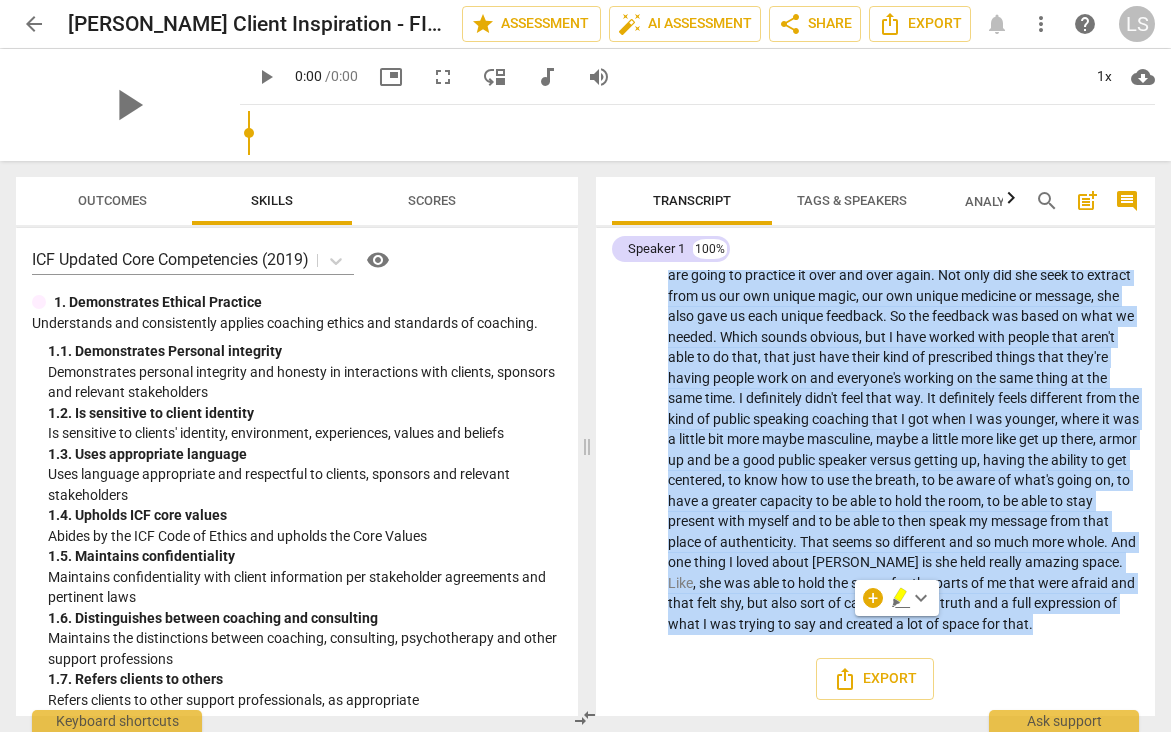 click on "arrow_back" at bounding box center [34, 24] 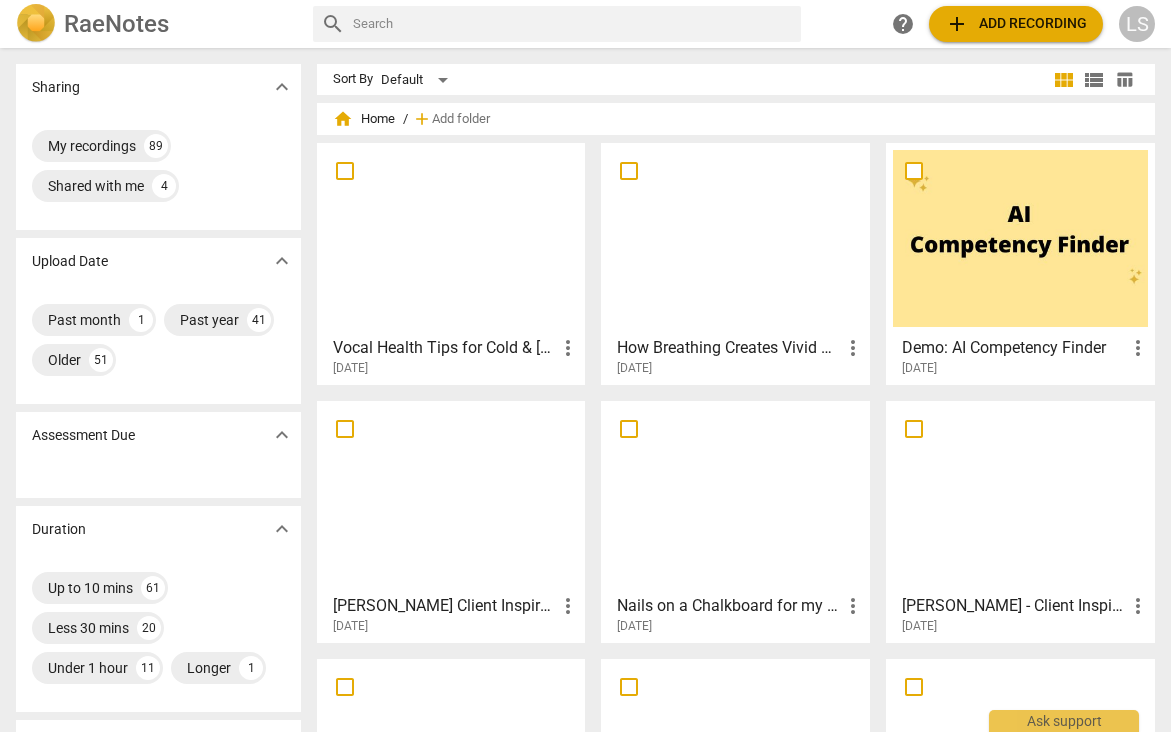 click on "Vocal Health Tips for Cold & [MEDICAL_DATA] more_vert [DATE] How Breathing Creates Vivid Speaking more_vert [DATE] Demo: AI Competency Finder more_vert [DATE] [PERSON_NAME] Client Inspiration - FINAL  more_vert [DATE] Nails on a Chalkboard for my Soul more_vert [DATE] [PERSON_NAME] - Client Inspiration more_vert [DATE] How Masks Hide Your Inner Radiance more_vert [DATE] Set Down Your Peppy Mask - HS more_vert [DATE] [PERSON_NAME] 360 Interview more_vert [DATE]" at bounding box center (744, 530) 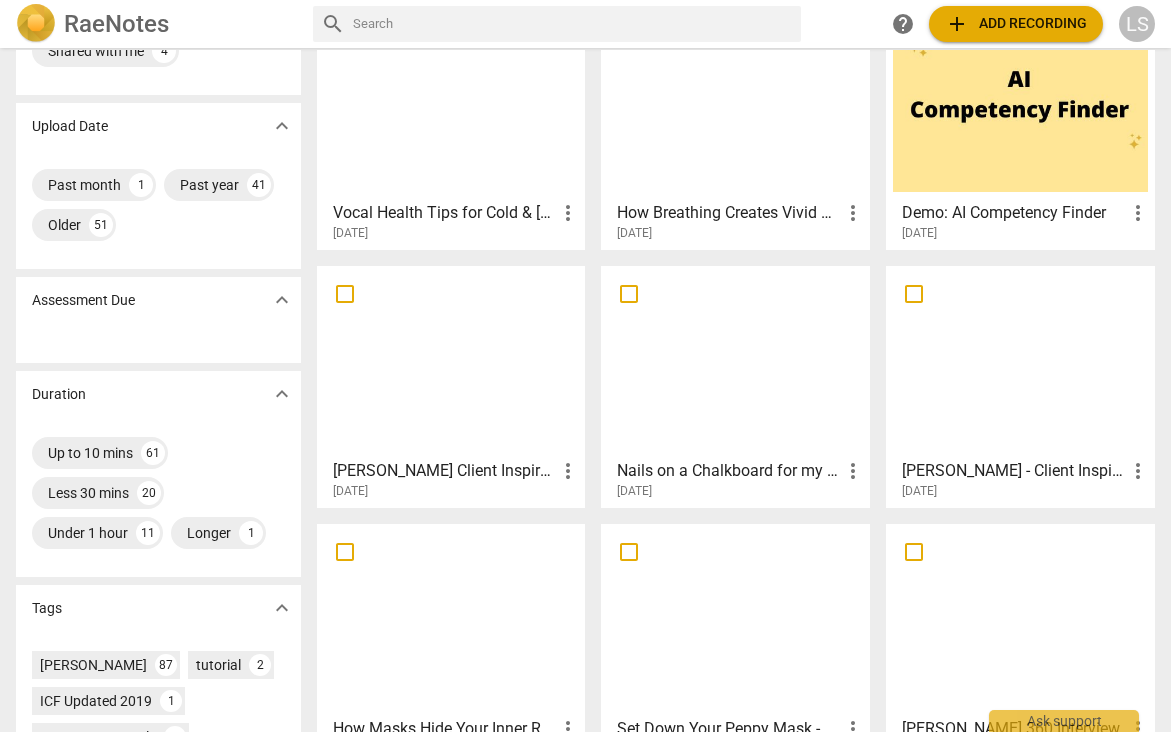 scroll, scrollTop: 160, scrollLeft: 0, axis: vertical 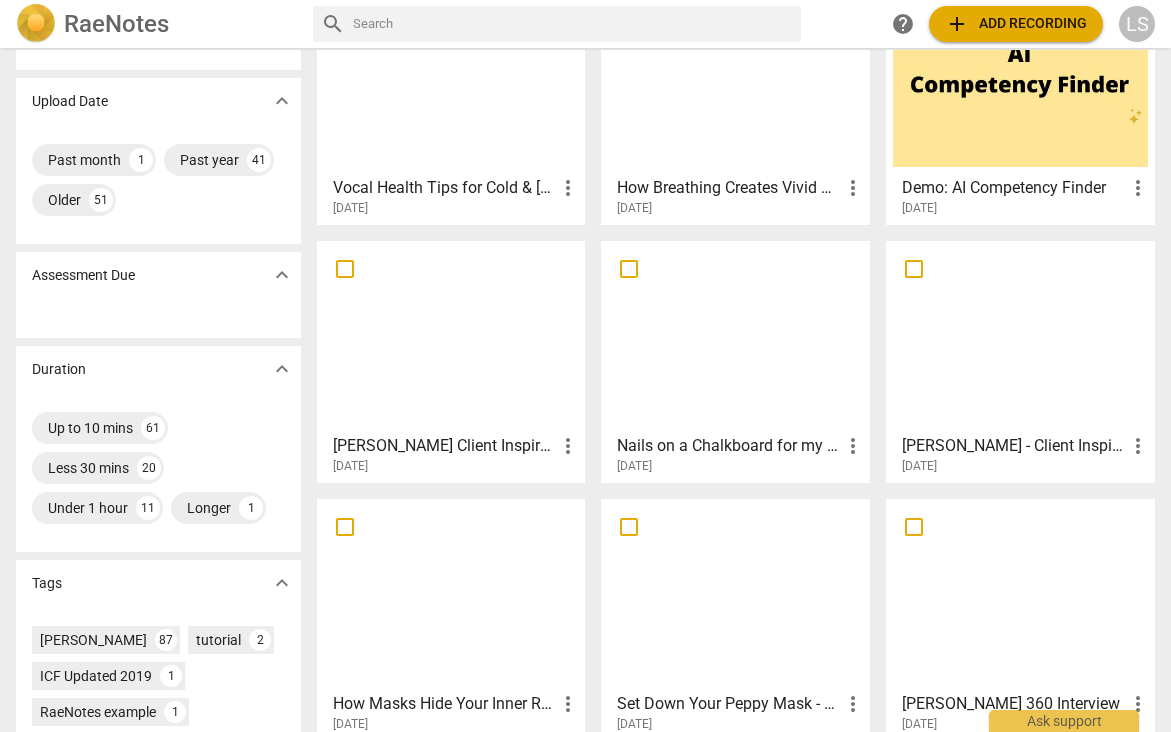 click on "[PERSON_NAME] - Client Inspiration" at bounding box center [1014, 446] 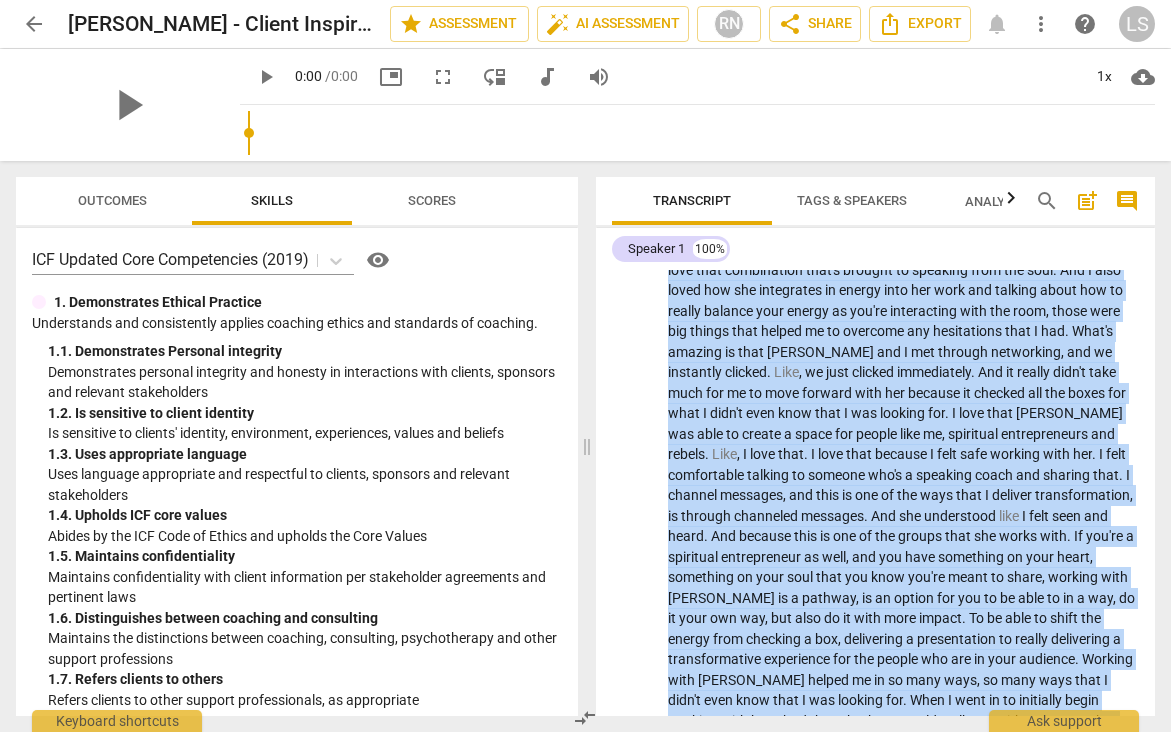 scroll, scrollTop: 802, scrollLeft: 0, axis: vertical 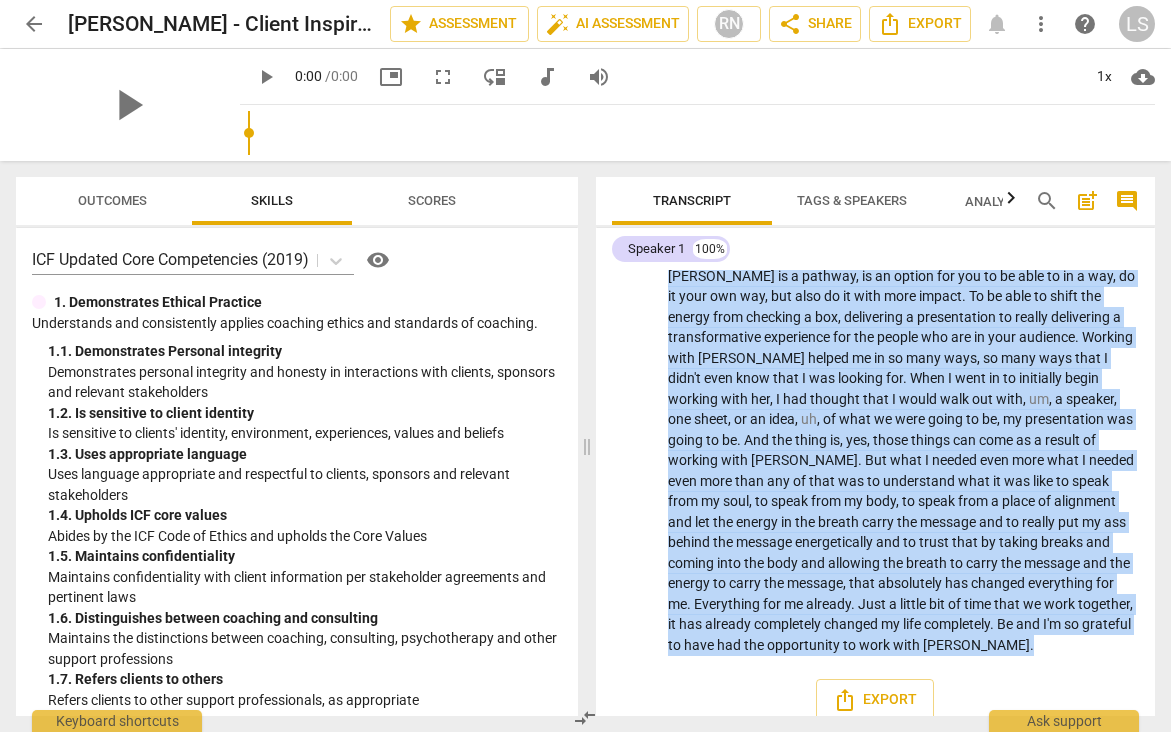 drag, startPoint x: 821, startPoint y: 357, endPoint x: 898, endPoint y: 645, distance: 298.11575 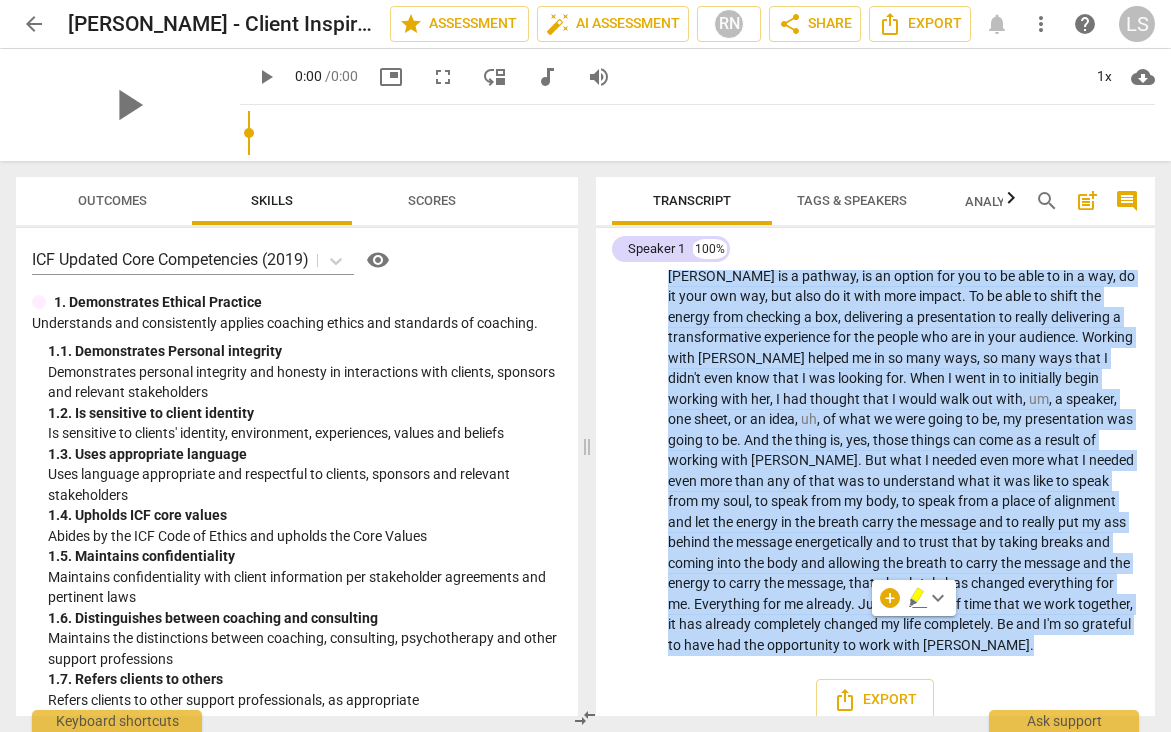 copy on "Before   working   with   [PERSON_NAME] ,   one   of   the   biggest   things   that   I   was   struggling   with   was   I   felt   the   desire   to   want   to   go   and   speak   and   share   my   truth   and   share   my   words .   And   at   the   same   time ,   I   was   quite   hesitant   in   moving   forward   on   that   path   because   I   had   spent   many   years ,   um ,   going   into   the   speaker   author   coach   world ,   and   I   really   was   struggling   with   trusting   my   message ,   trusting   that   it   would   be   good   enough .   I   also   had   grew   up   in   the   age   of   toastmasters   and   [PERSON_NAME]   and   things   like   that .   So   it's   almost   as   if   I   felt   like   I   wasn't   sure   how   to   be   me   in   a   speaking   world   that   I   felt   like   had   certain   rules   and   parameters .   And   honestly ,   at   the   time ,   I   wasn't   actively   looking   for   anybody   to   help   me   with   this .   I   real..." 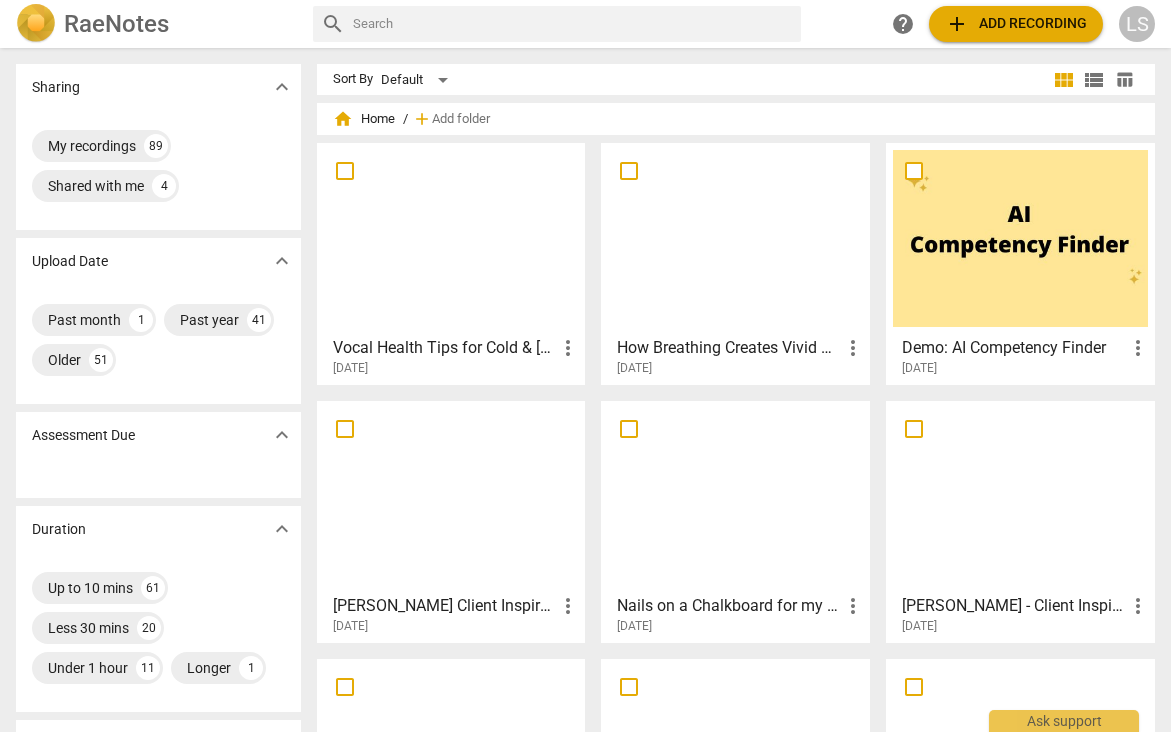 click on "Vocal Health Tips for Cold & [MEDICAL_DATA] more_vert [DATE] How Breathing Creates Vivid Speaking more_vert [DATE] Demo: AI Competency Finder more_vert [DATE] [PERSON_NAME] Client Inspiration - FINAL  more_vert [DATE] Nails on a Chalkboard for my Soul more_vert [DATE] [PERSON_NAME] - Client Inspiration more_vert [DATE] How Masks Hide Your Inner Radiance more_vert [DATE] Set Down Your Peppy Mask - HS more_vert [DATE] [PERSON_NAME] 360 Interview more_vert [DATE]" at bounding box center [744, 530] 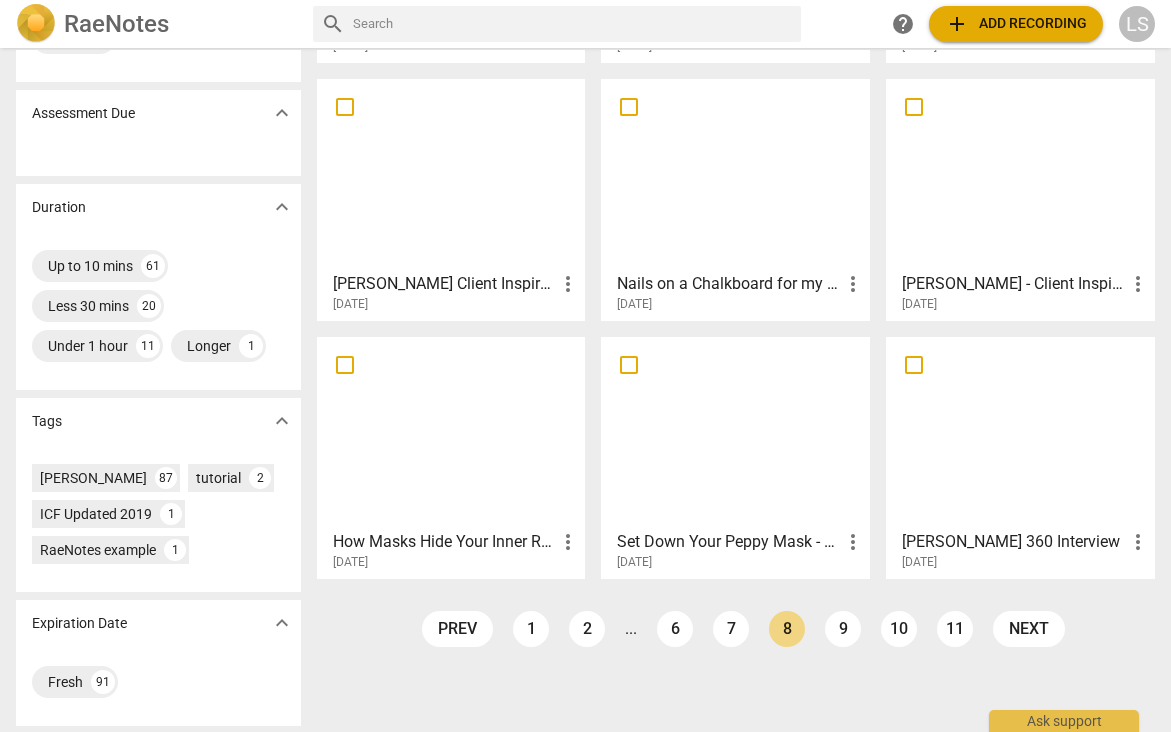 scroll, scrollTop: 324, scrollLeft: 0, axis: vertical 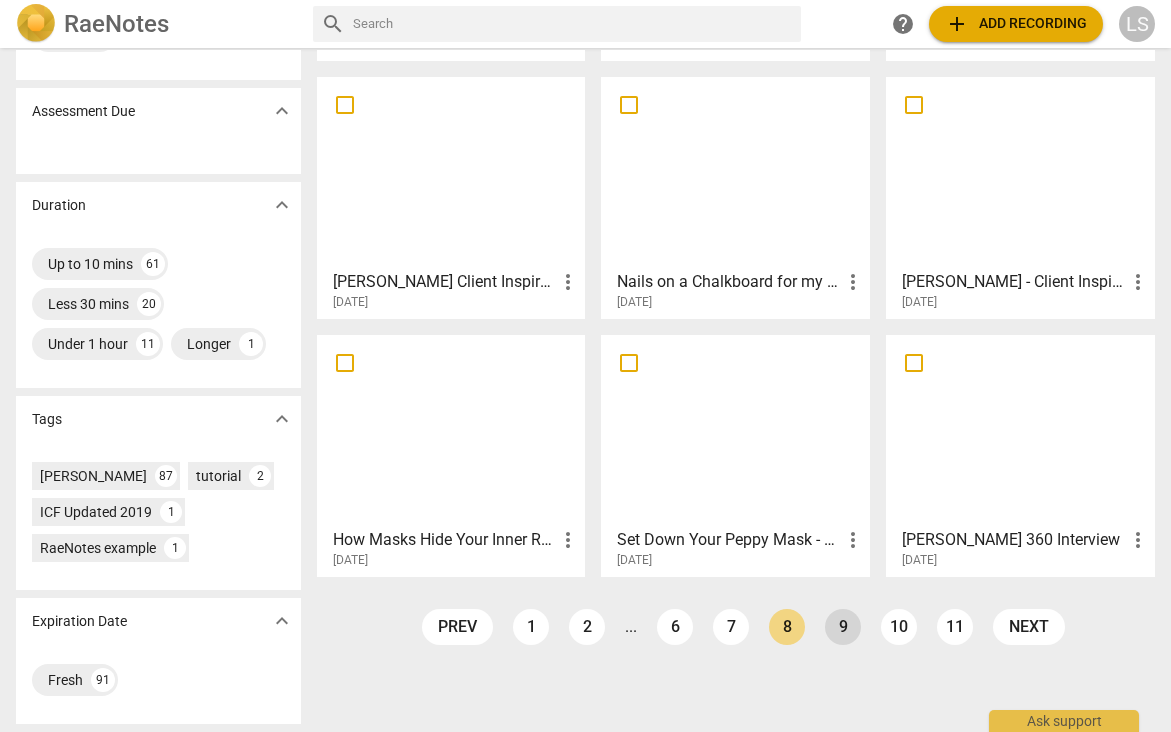 click on "9" at bounding box center [843, 627] 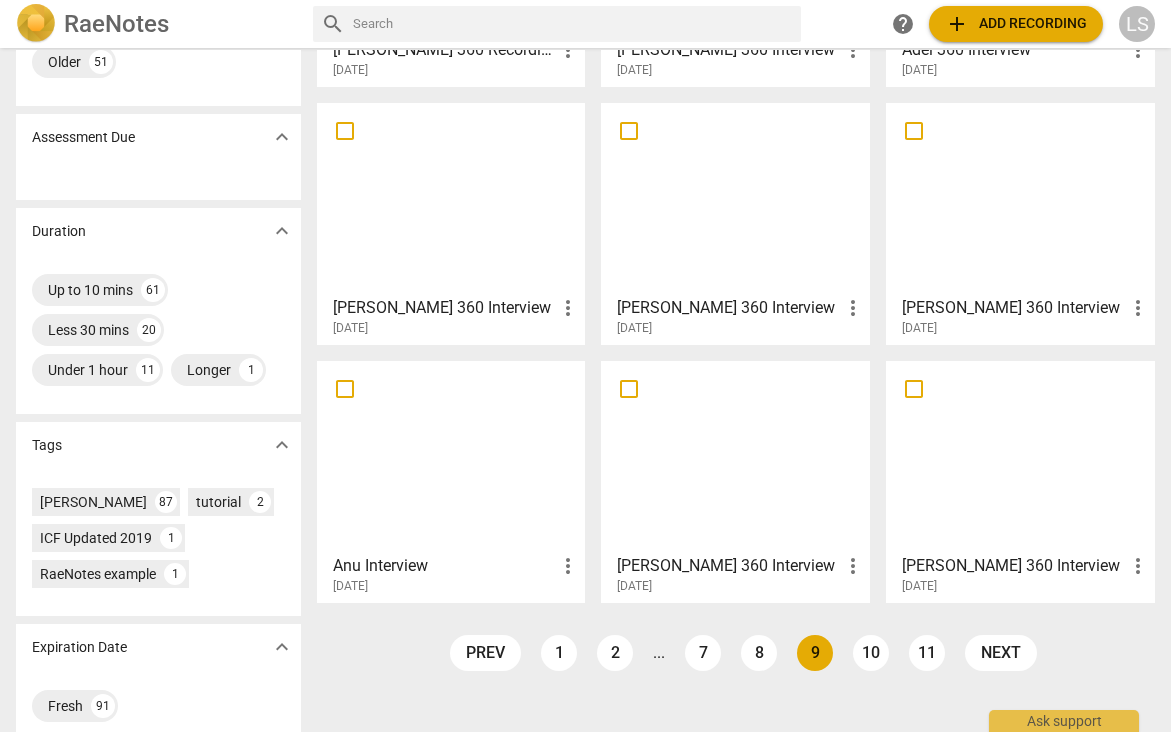 scroll, scrollTop: 324, scrollLeft: 0, axis: vertical 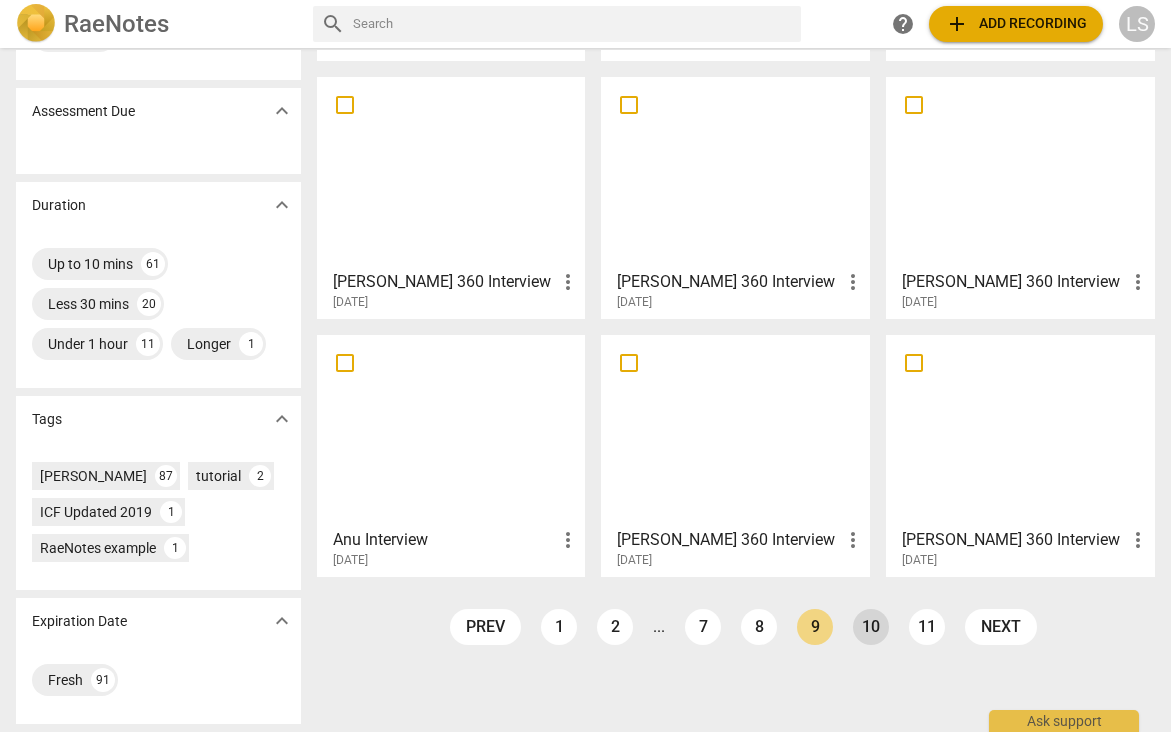 click on "10" at bounding box center [871, 627] 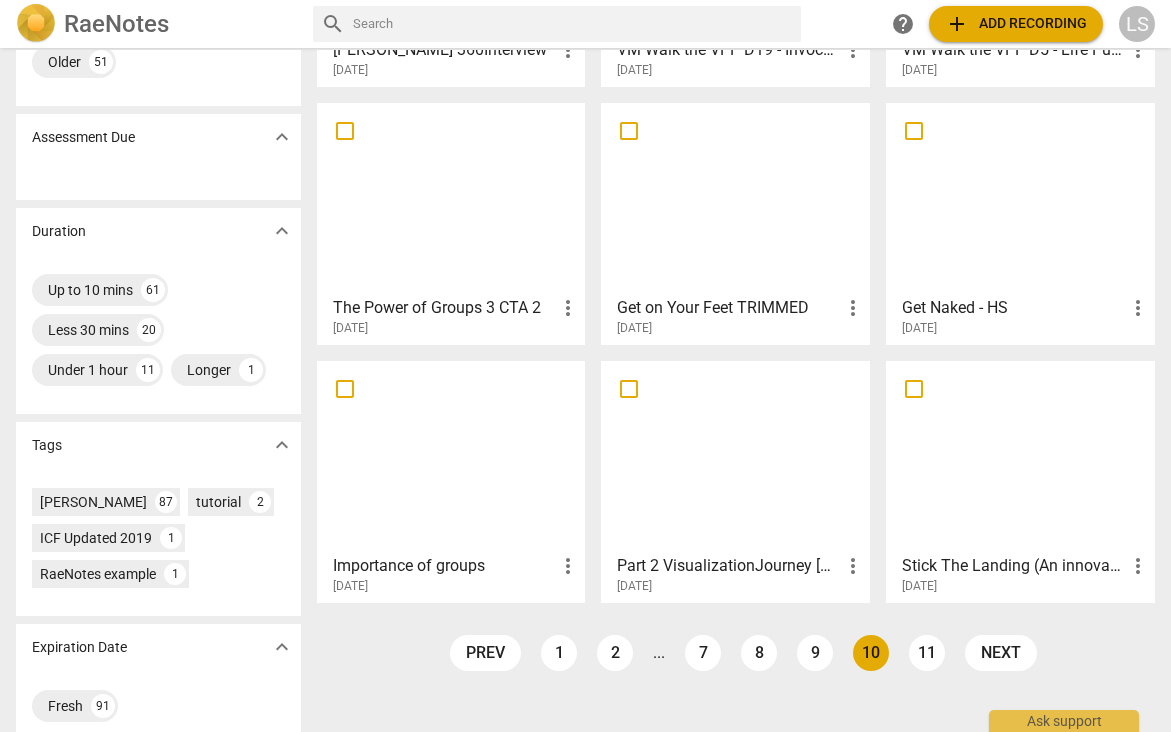 scroll, scrollTop: 324, scrollLeft: 0, axis: vertical 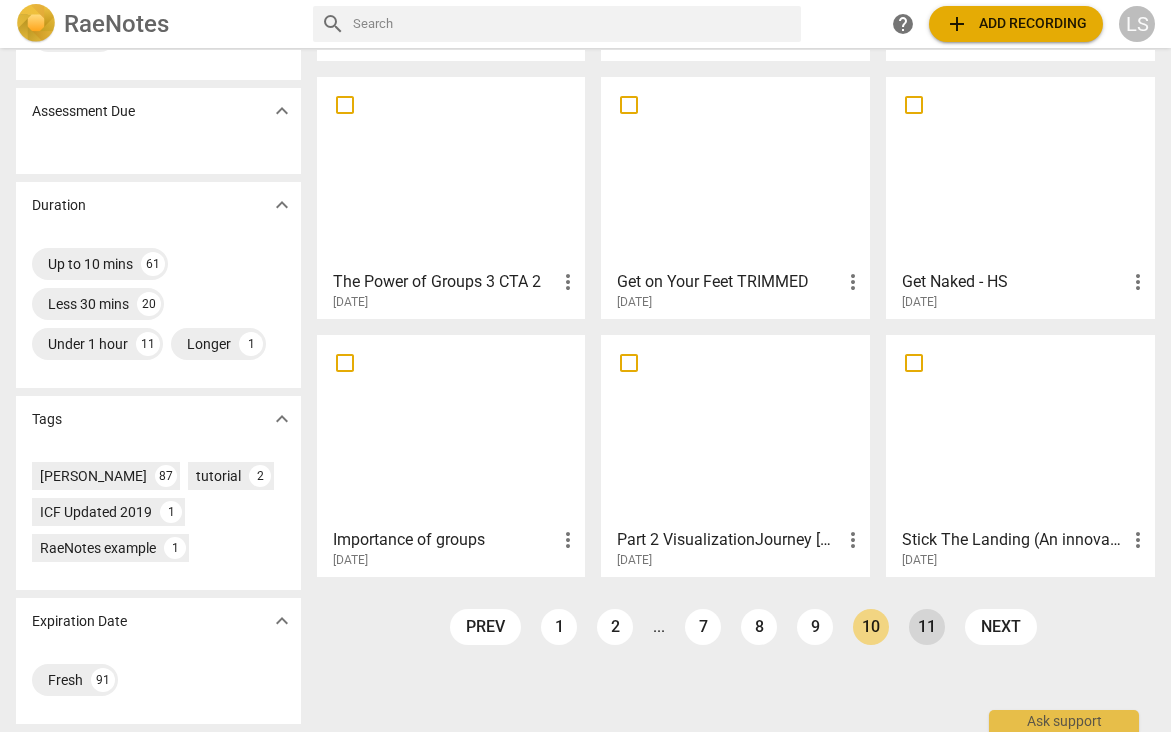 click on "11" at bounding box center [927, 627] 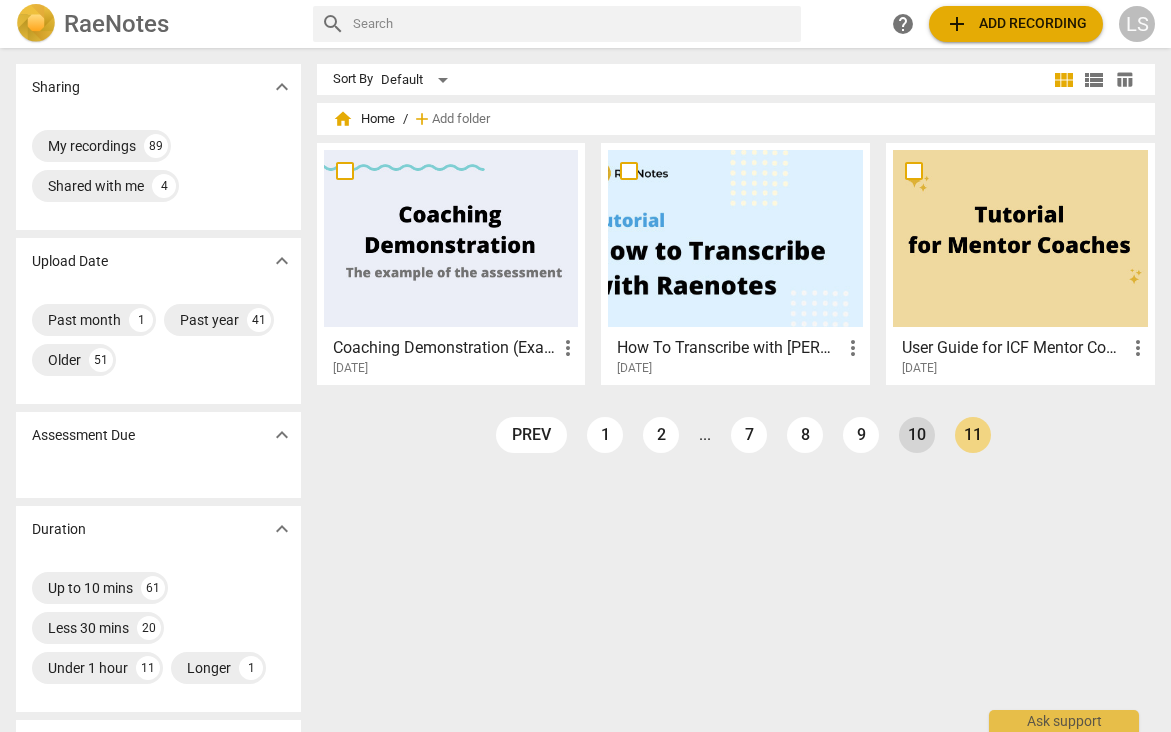 click on "10" at bounding box center [917, 435] 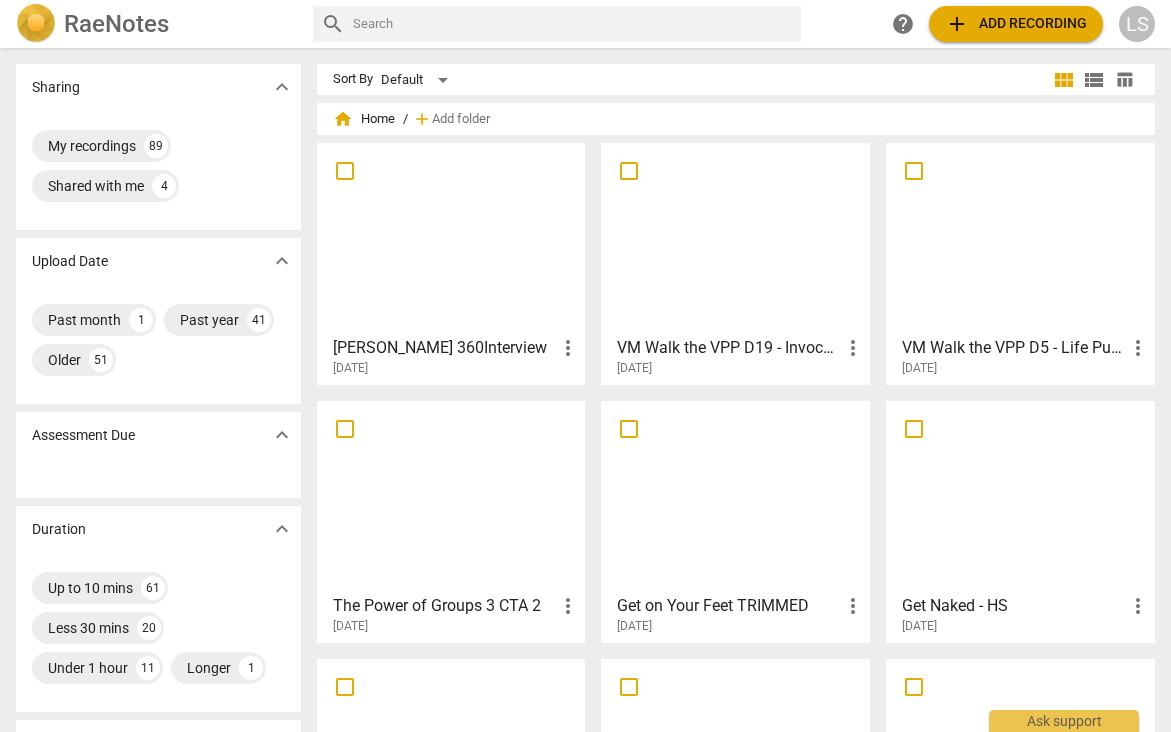 click on "more_vert" at bounding box center [568, 348] 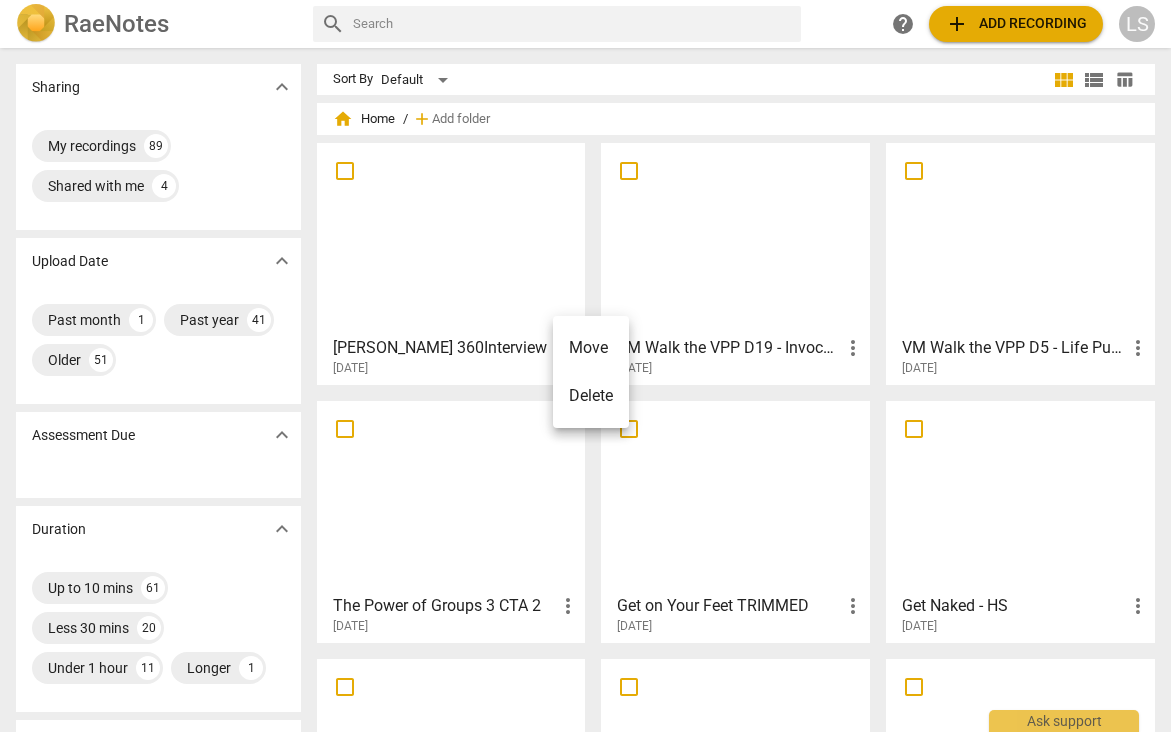 click on "Delete" at bounding box center (591, 396) 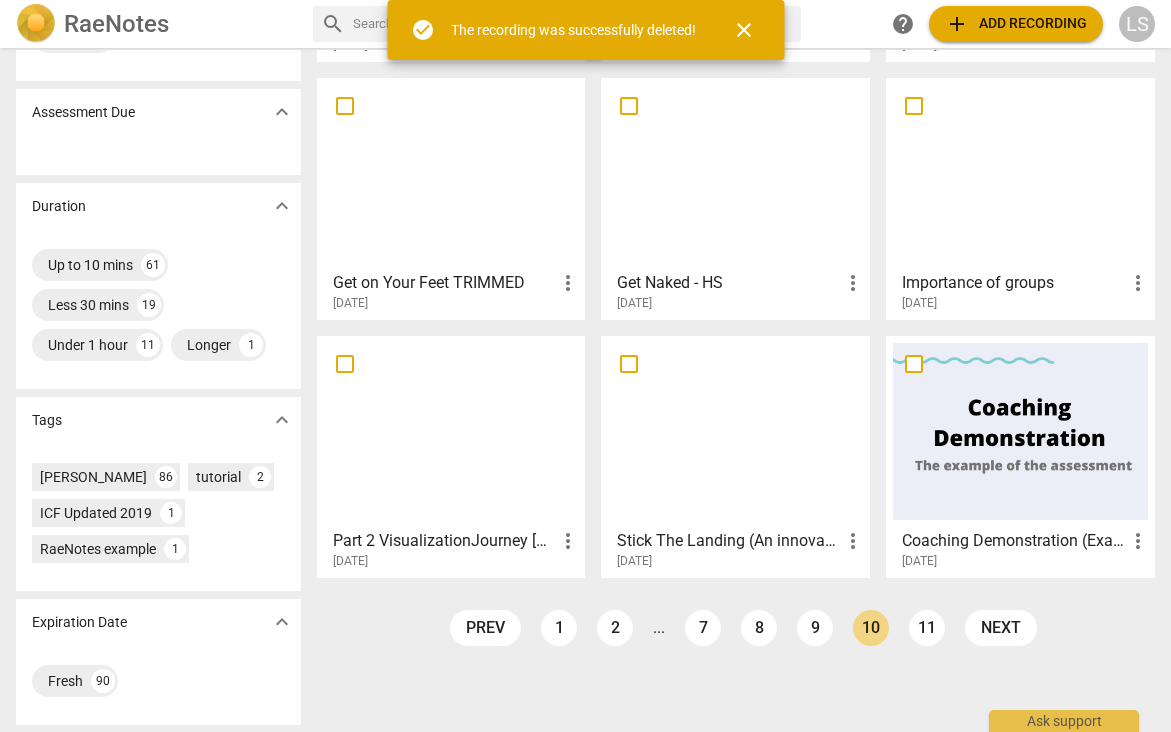scroll, scrollTop: 324, scrollLeft: 0, axis: vertical 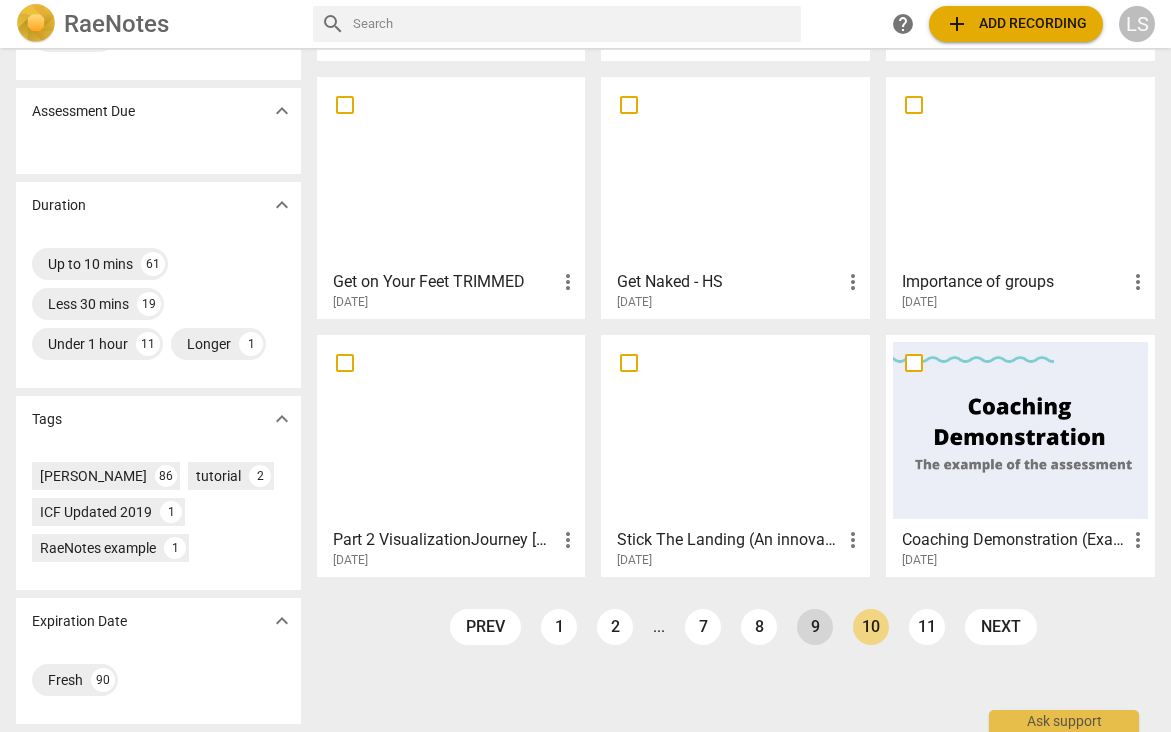 click on "9" at bounding box center [815, 627] 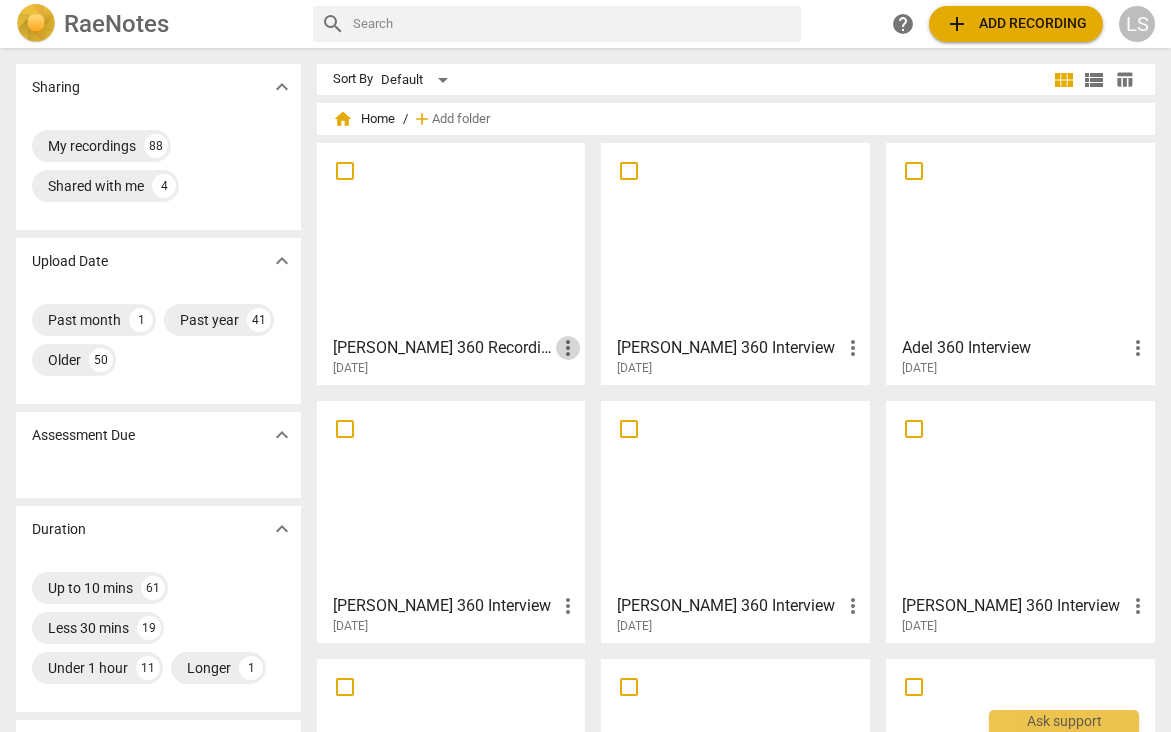 click on "more_vert" at bounding box center [568, 348] 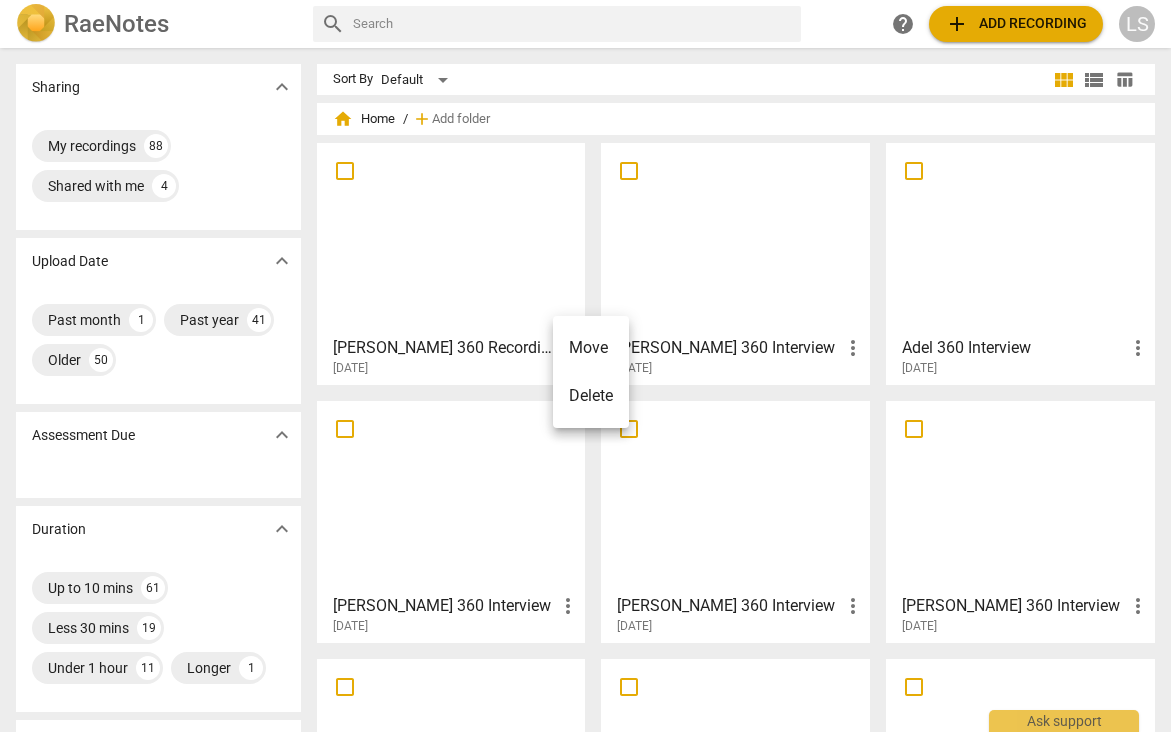 click on "Delete" at bounding box center (591, 396) 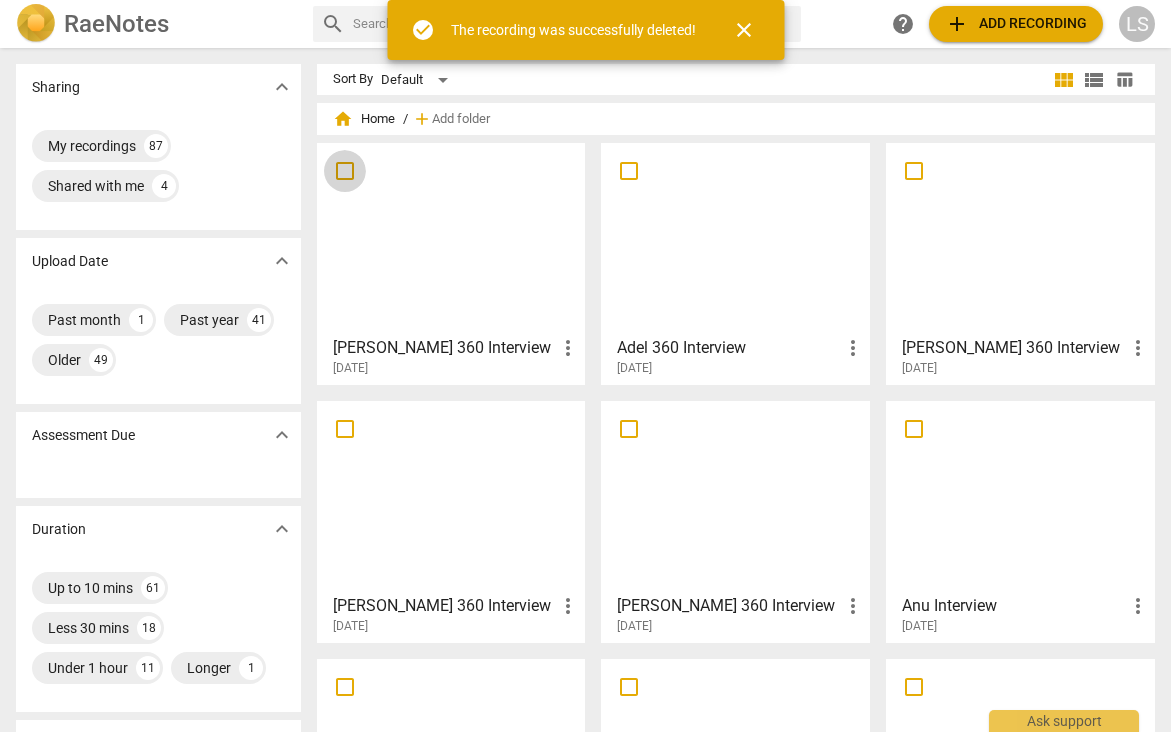 click at bounding box center [345, 171] 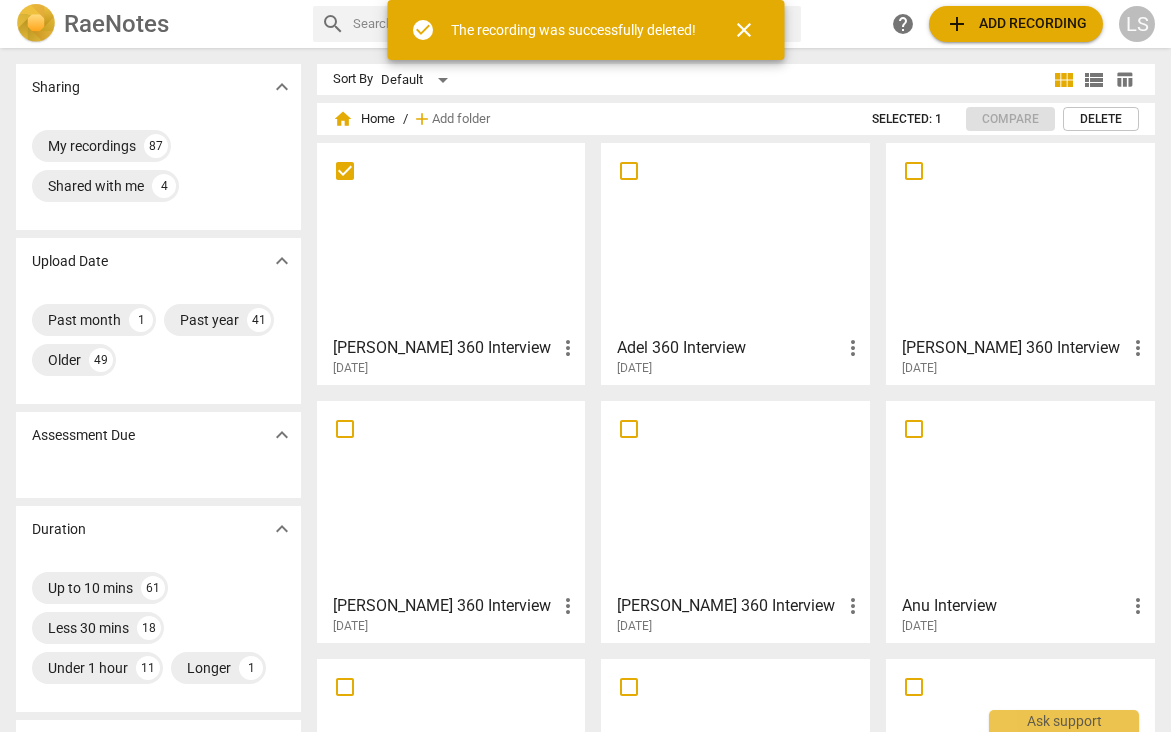 click at bounding box center (629, 171) 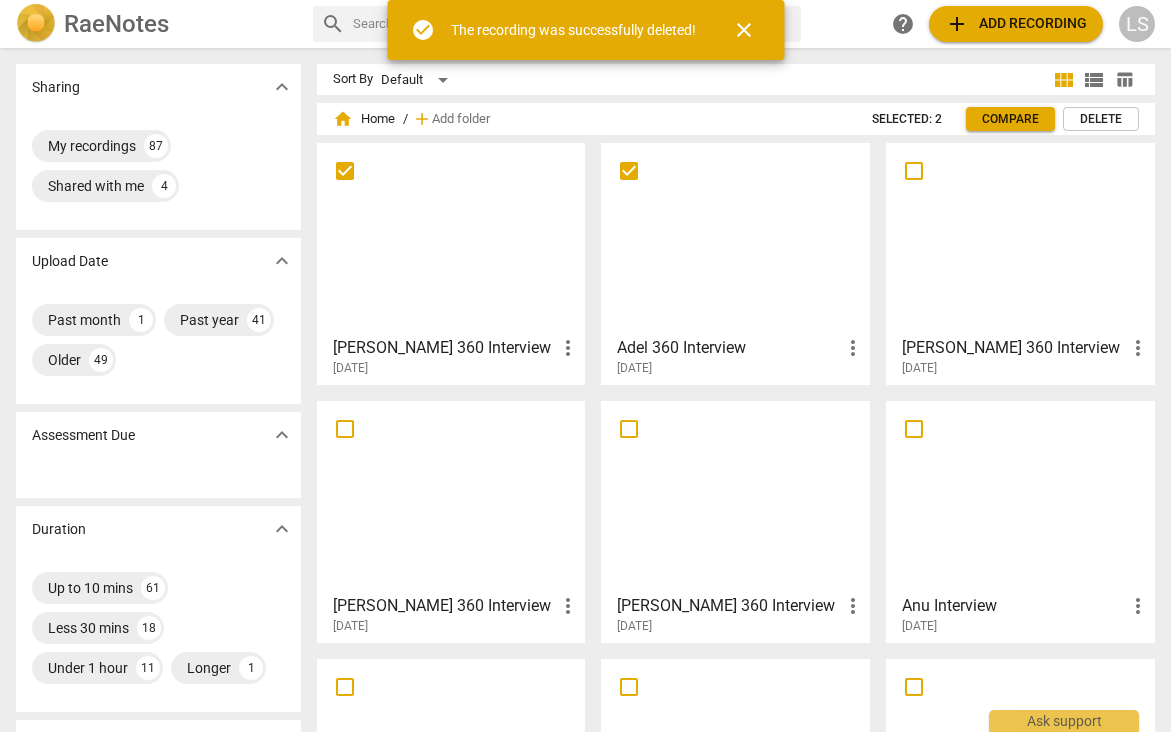 click at bounding box center (914, 171) 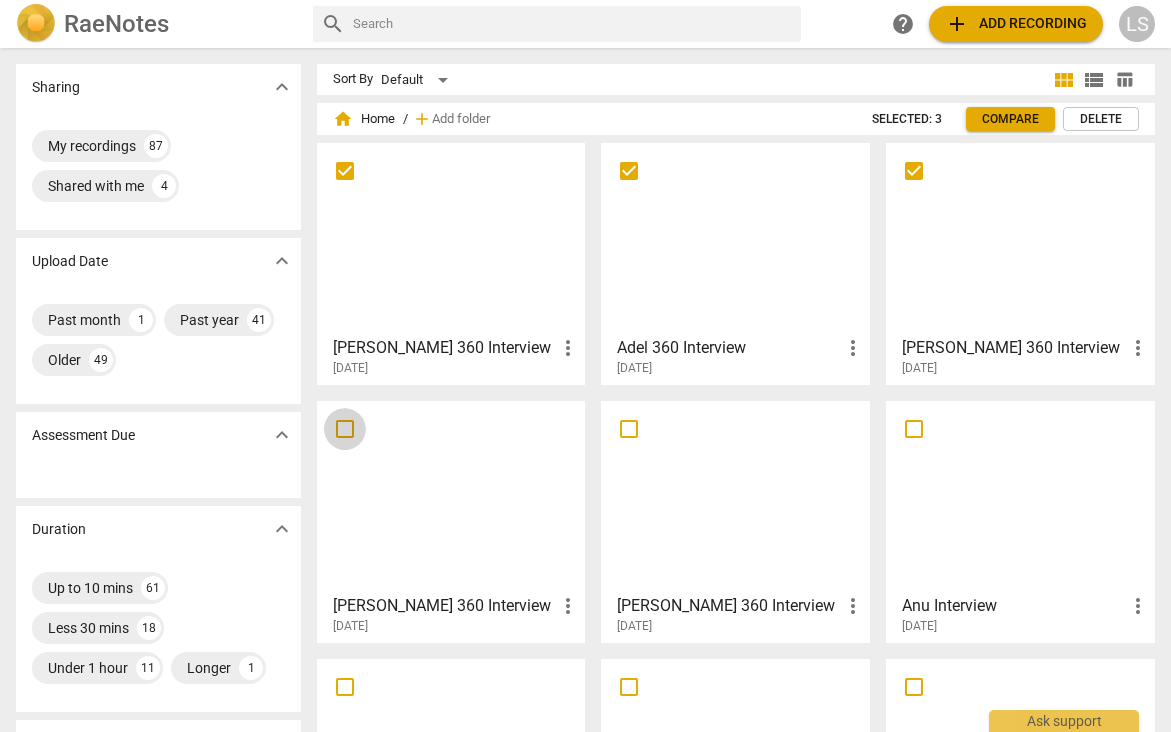 click at bounding box center [345, 429] 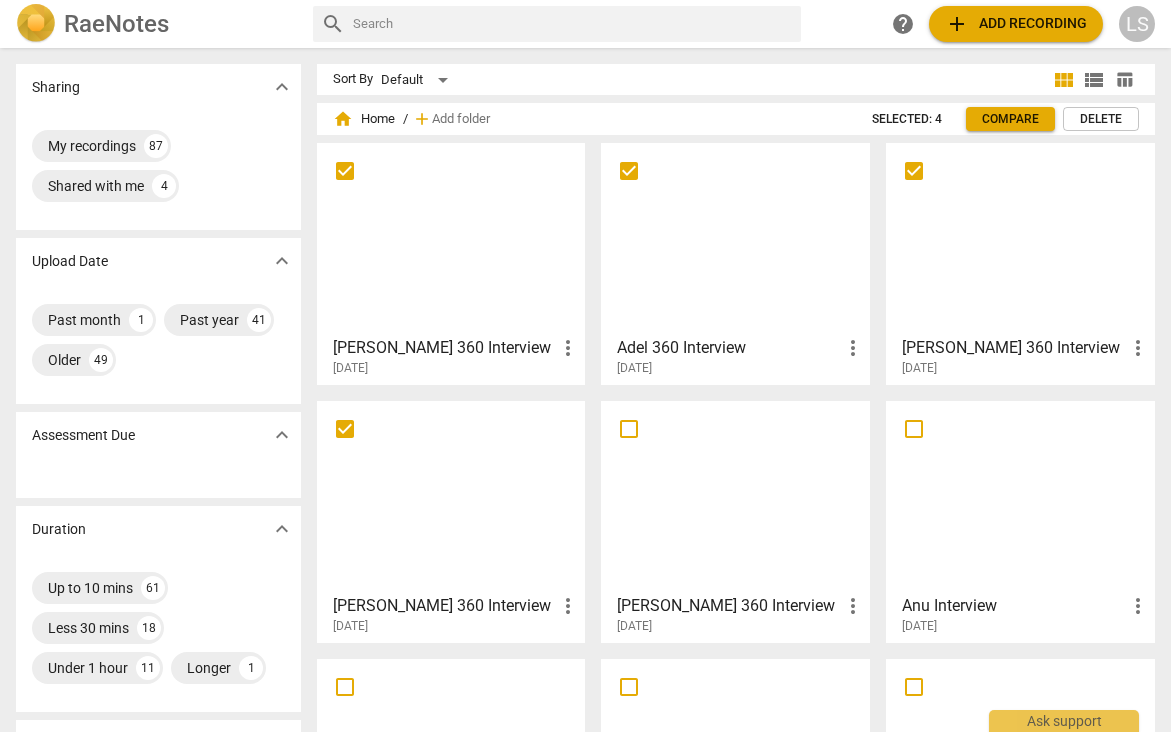 click at bounding box center [629, 429] 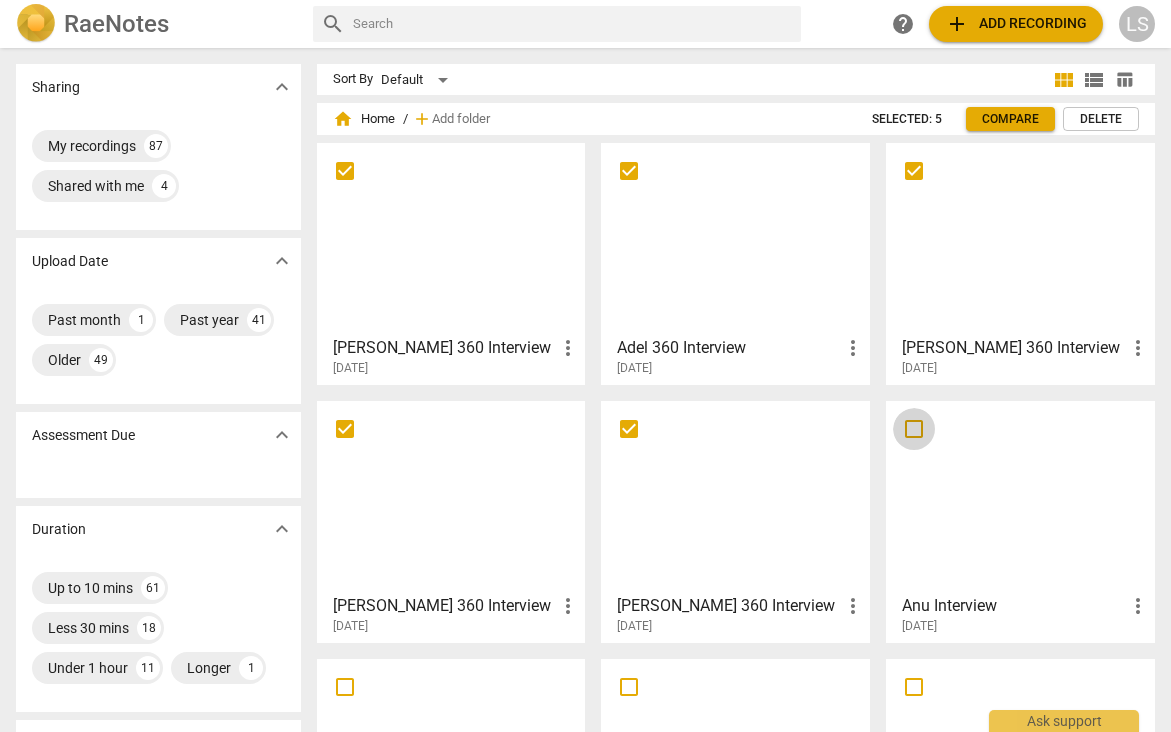 click at bounding box center (914, 429) 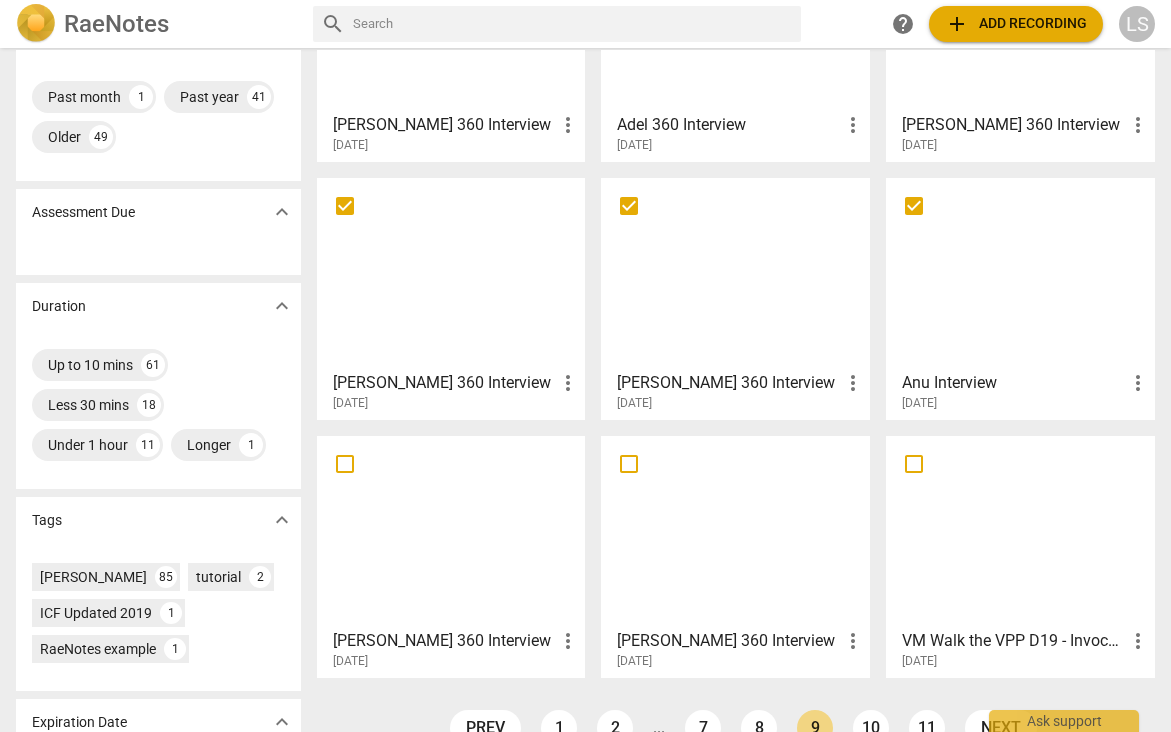 scroll, scrollTop: 316, scrollLeft: 0, axis: vertical 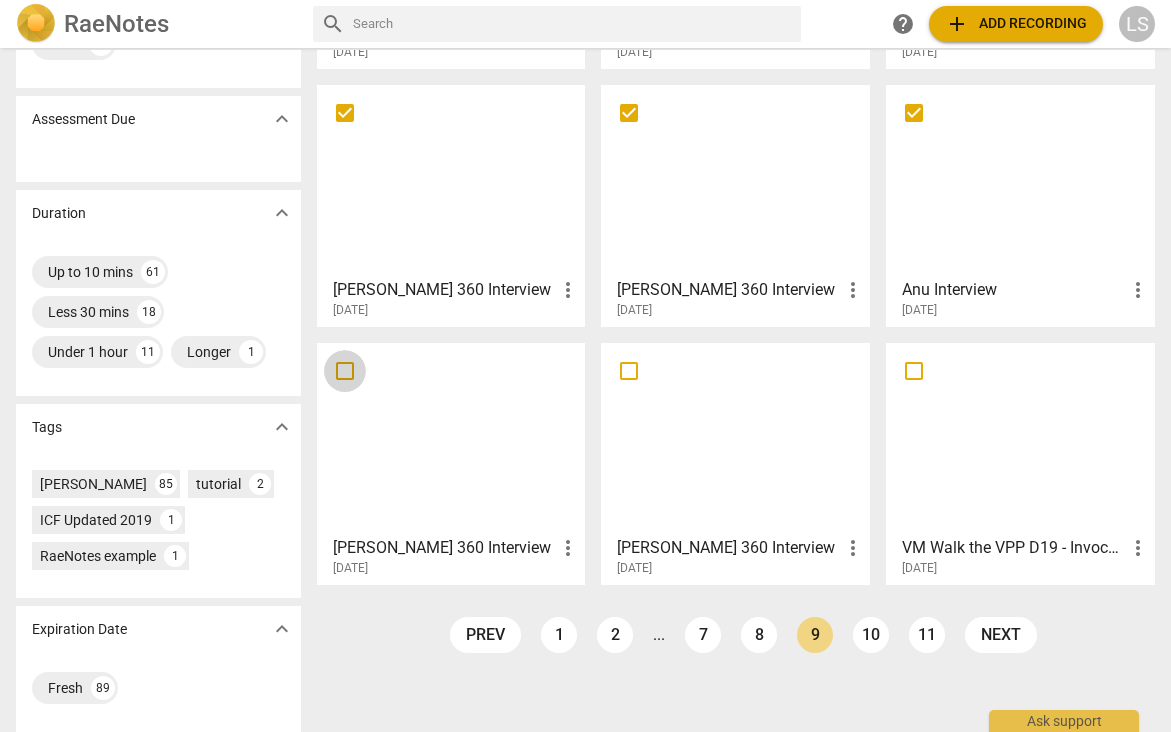 click at bounding box center (345, 371) 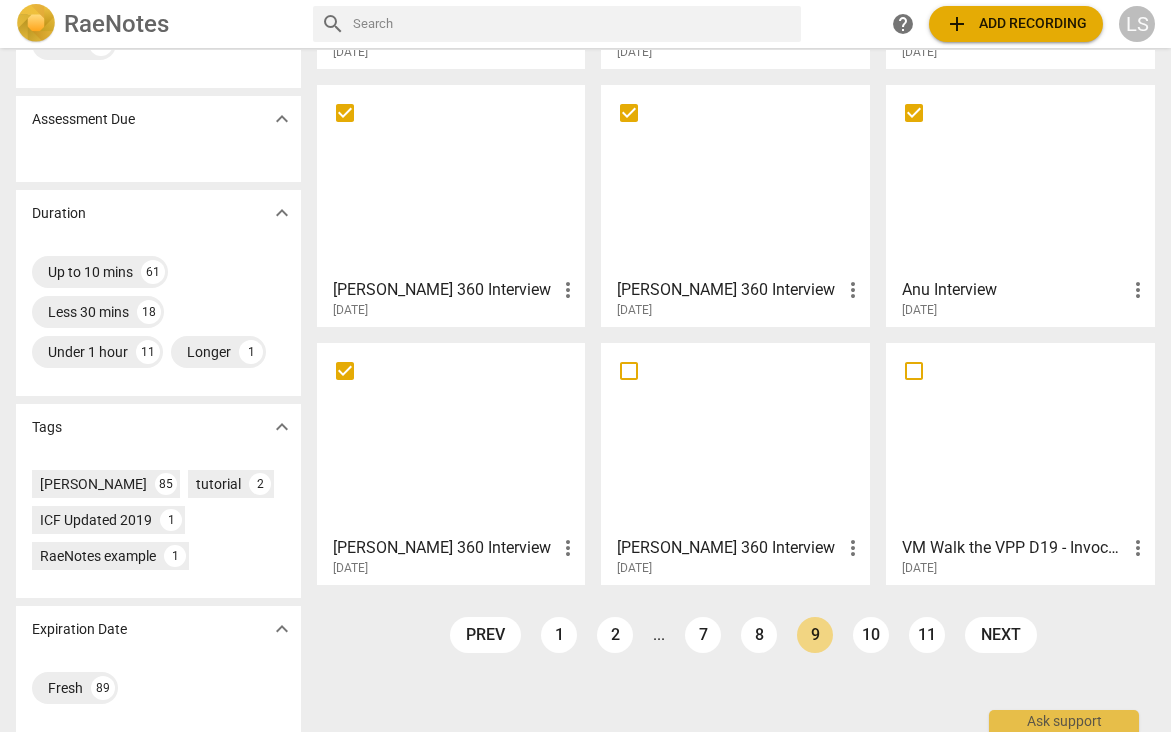 click at bounding box center (629, 371) 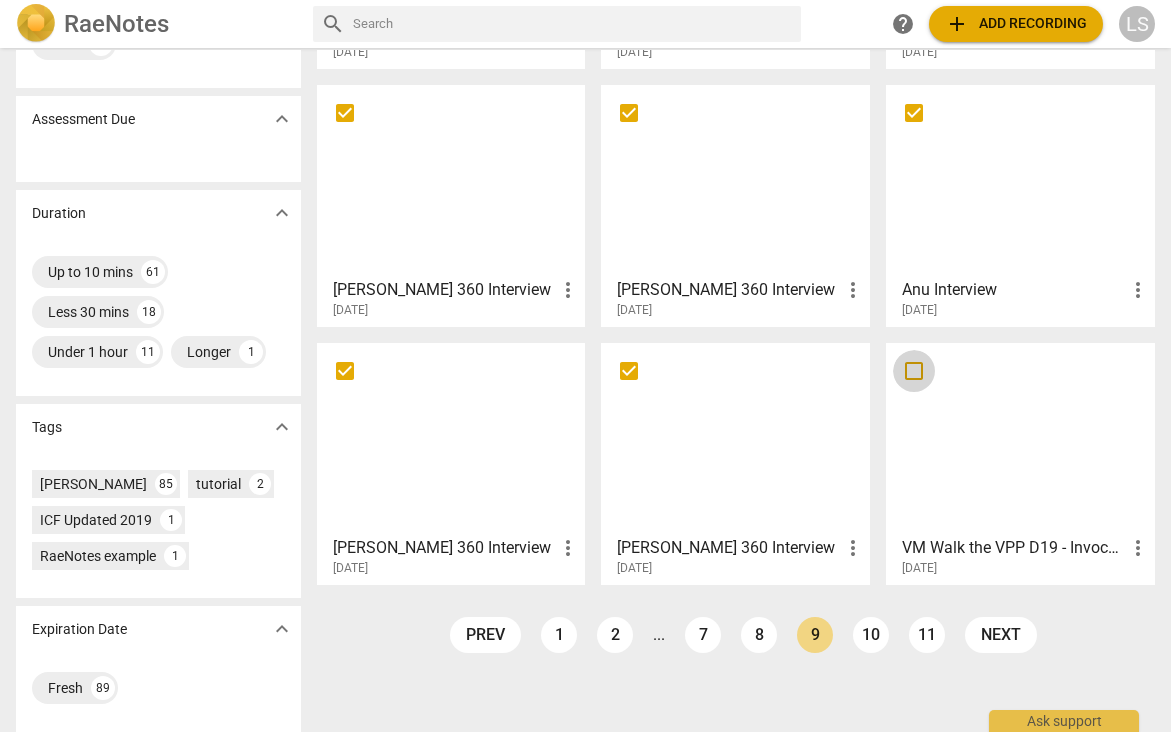 click at bounding box center [914, 371] 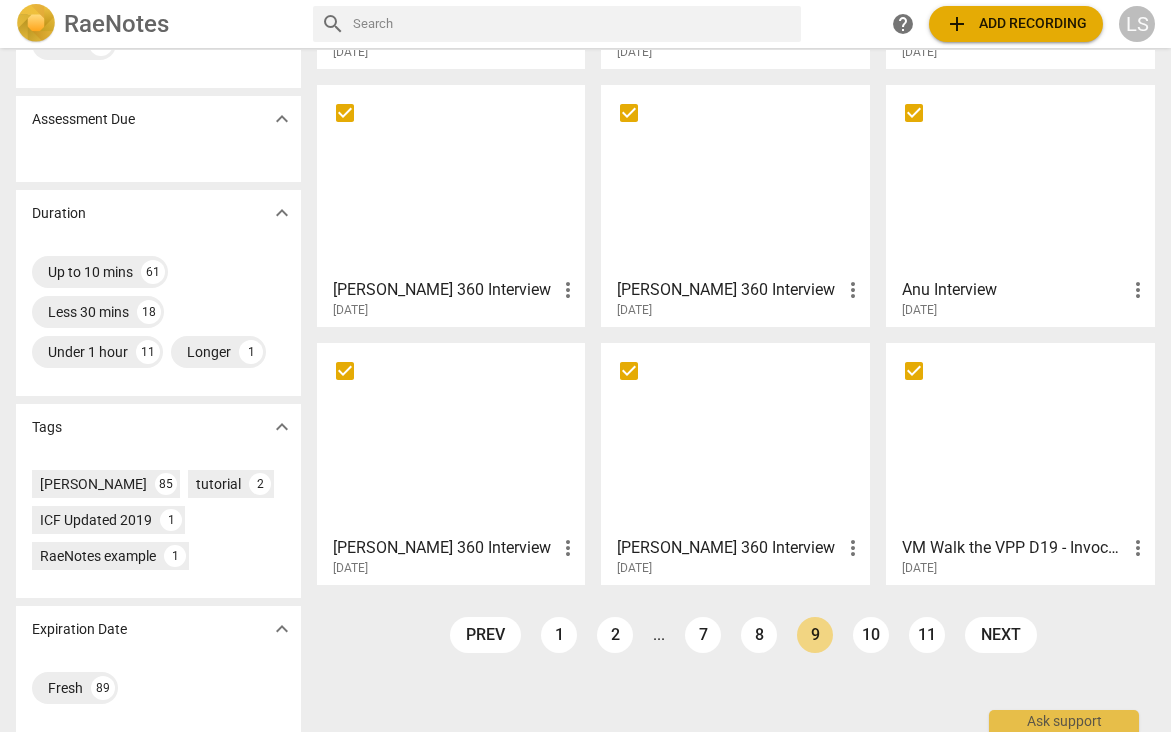 click at bounding box center [914, 371] 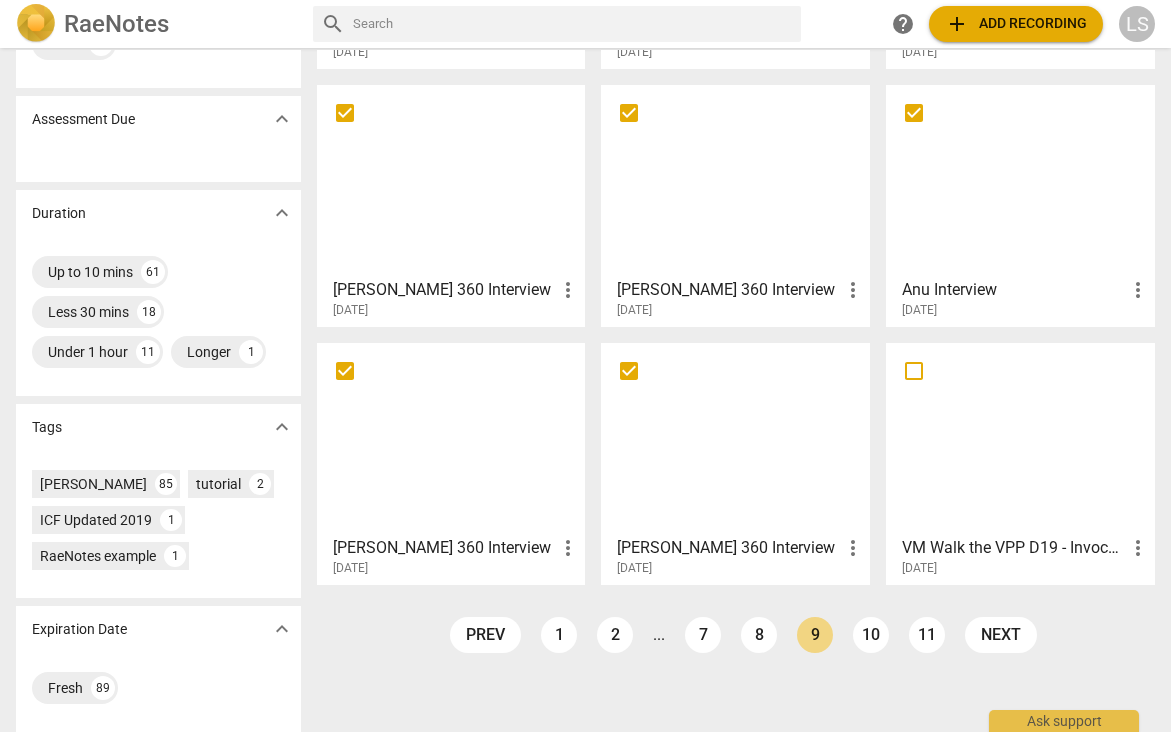 drag, startPoint x: 1163, startPoint y: 513, endPoint x: 1167, endPoint y: 339, distance: 174.04597 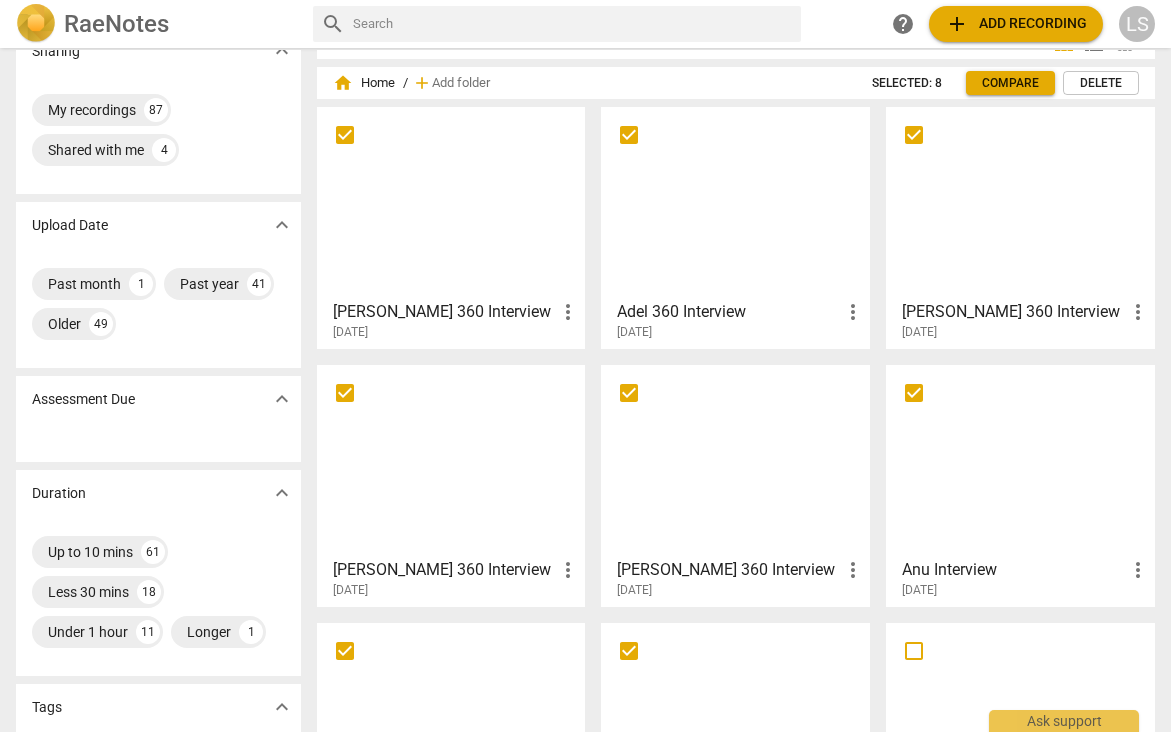 scroll, scrollTop: 0, scrollLeft: 0, axis: both 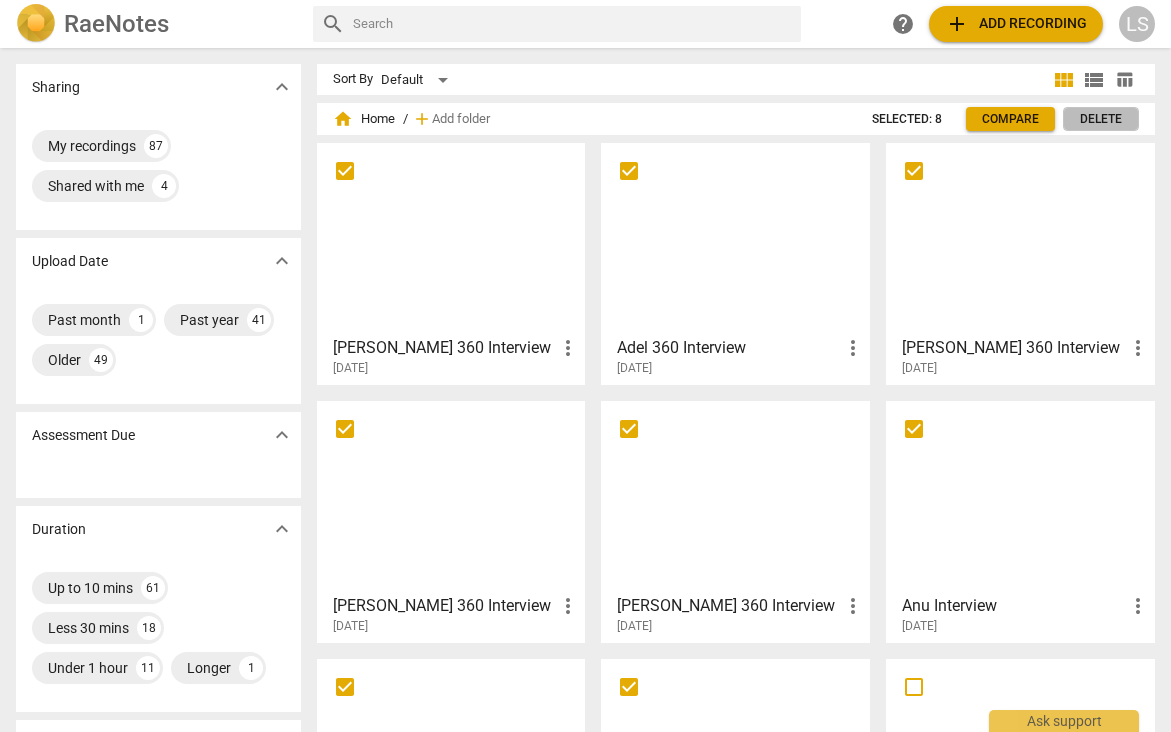click on "Delete" at bounding box center [1101, 119] 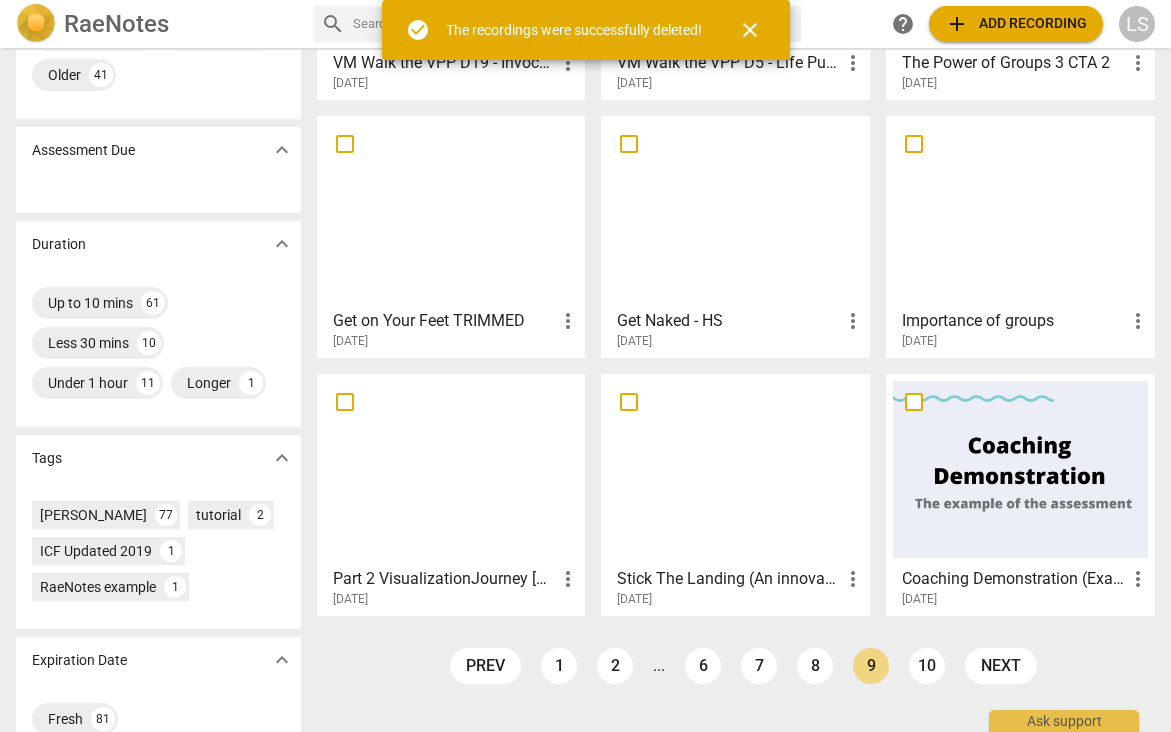 scroll, scrollTop: 324, scrollLeft: 0, axis: vertical 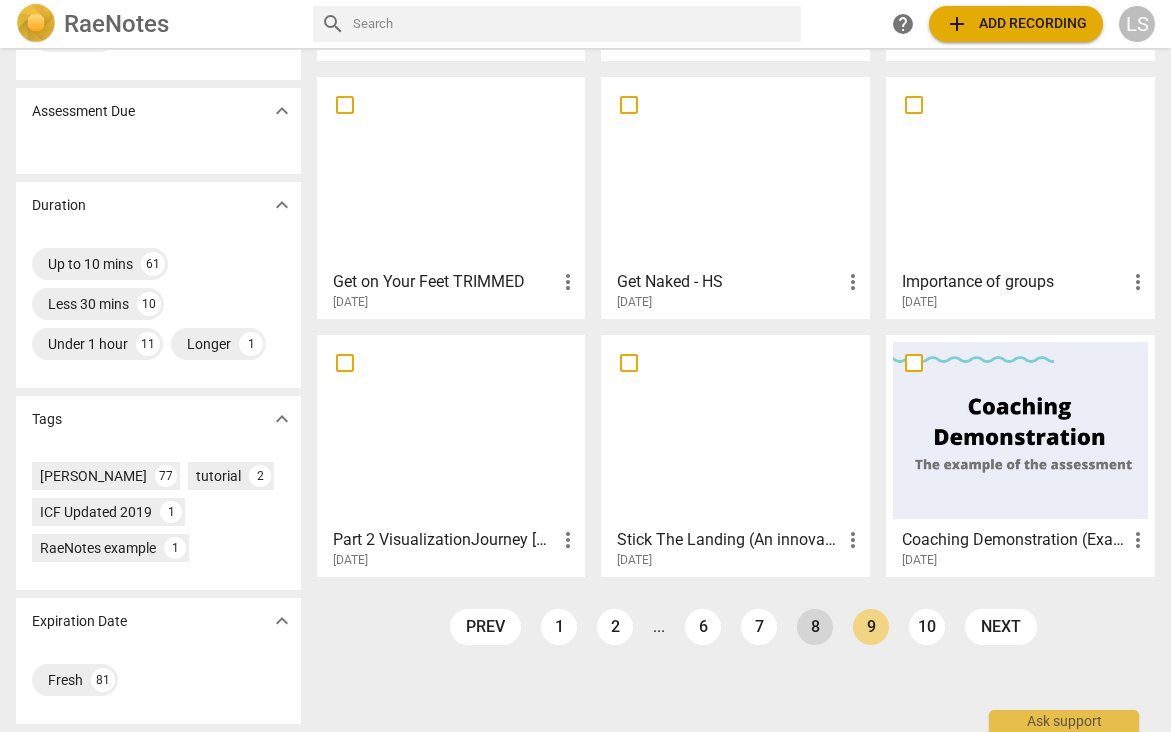 click on "8" at bounding box center (815, 627) 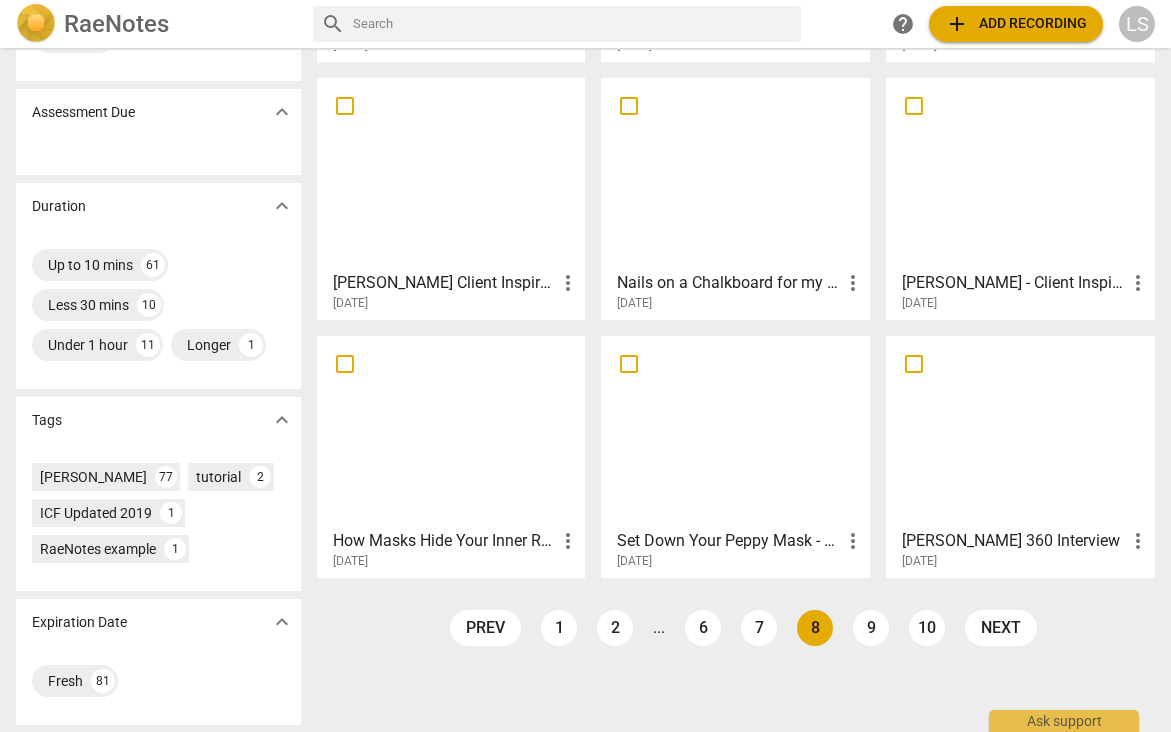 scroll, scrollTop: 324, scrollLeft: 0, axis: vertical 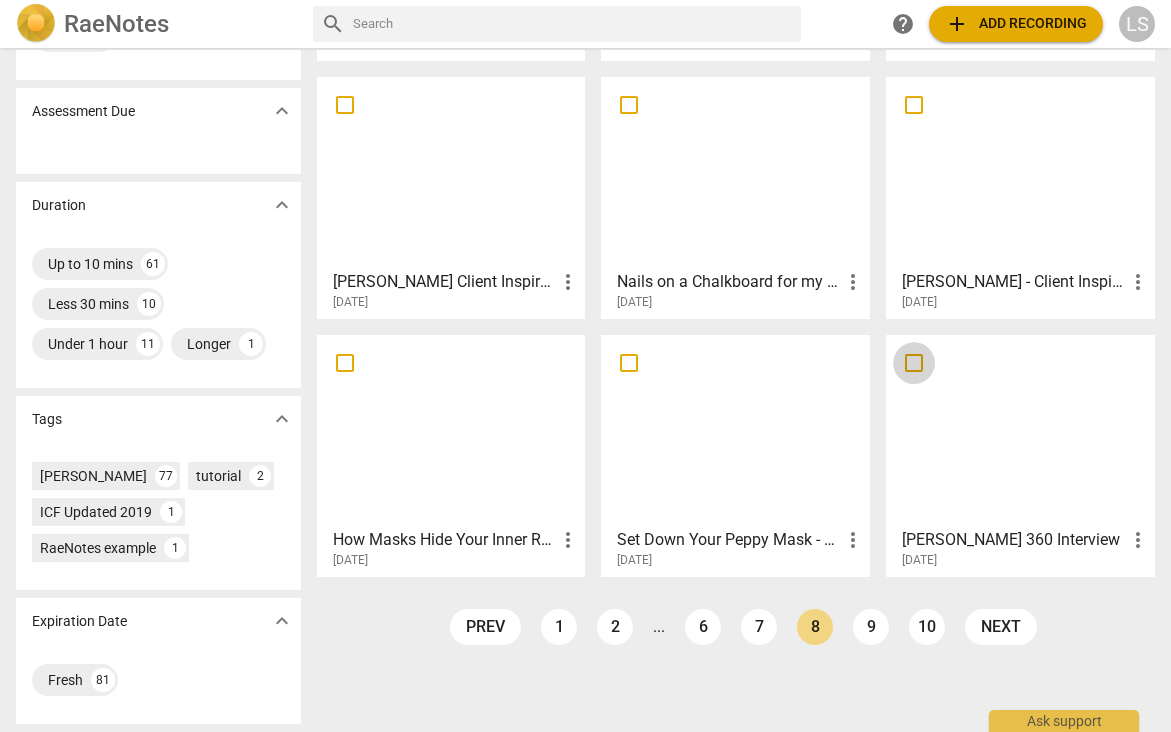 click at bounding box center [914, 363] 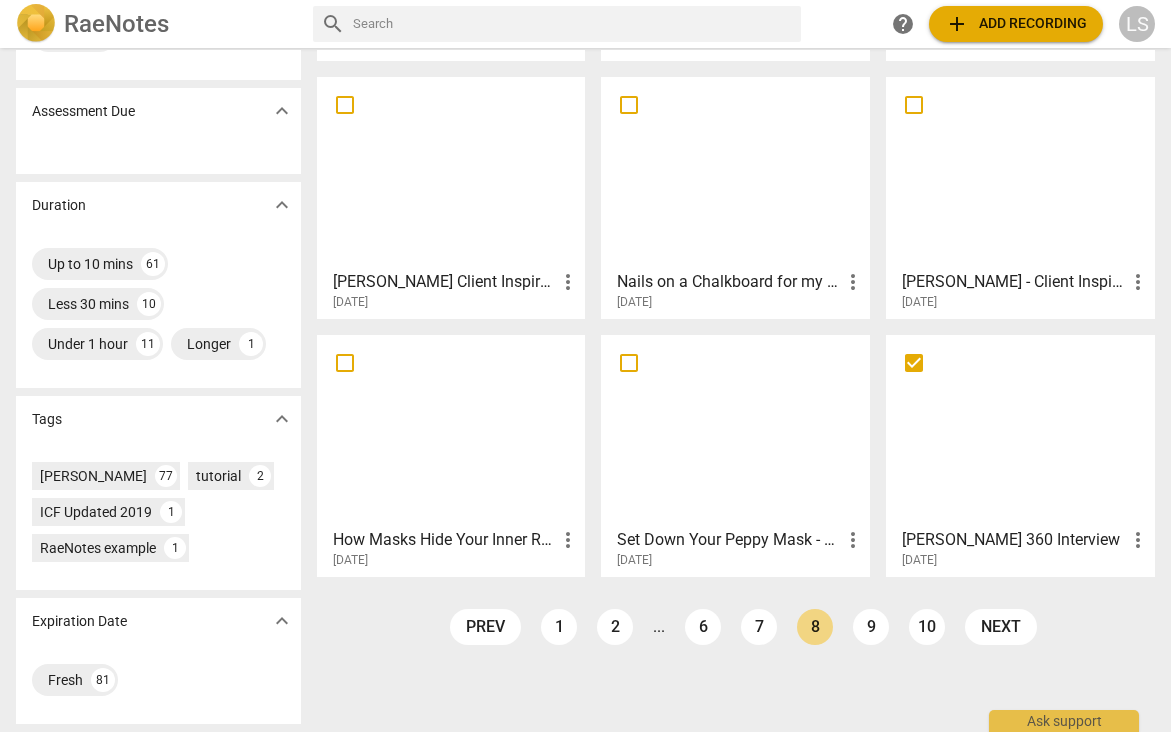 click on "more_vert" at bounding box center [1138, 540] 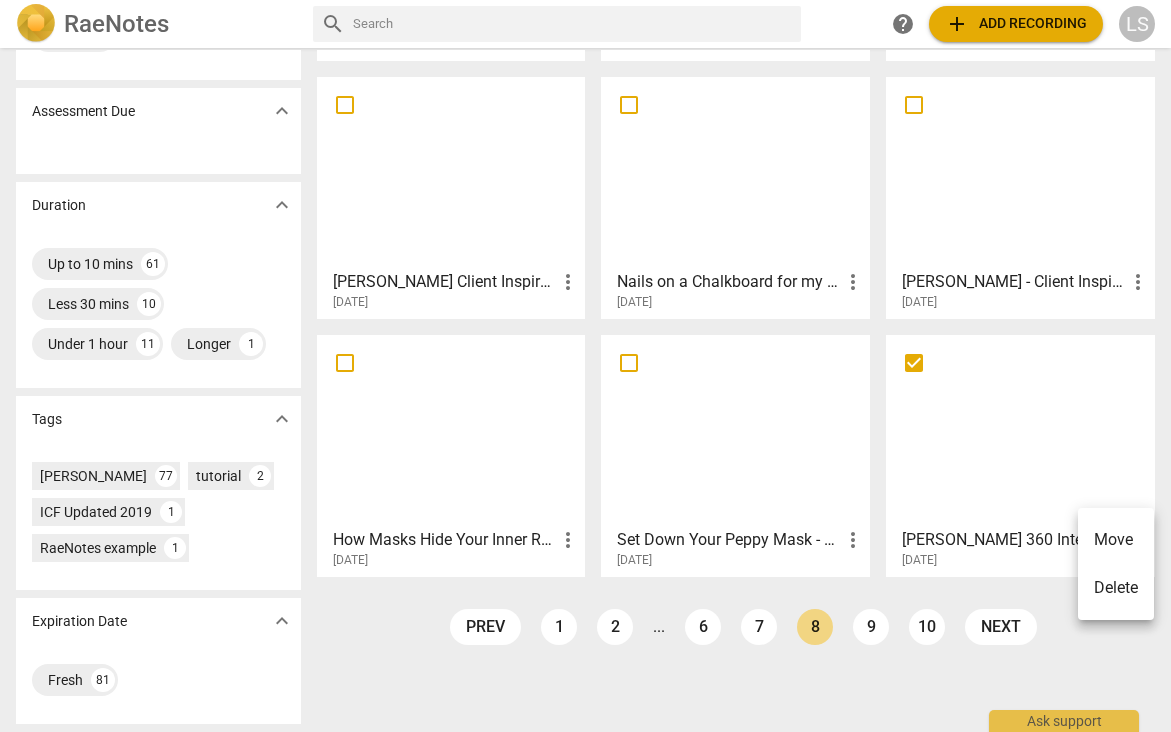 click on "Delete" at bounding box center [1116, 588] 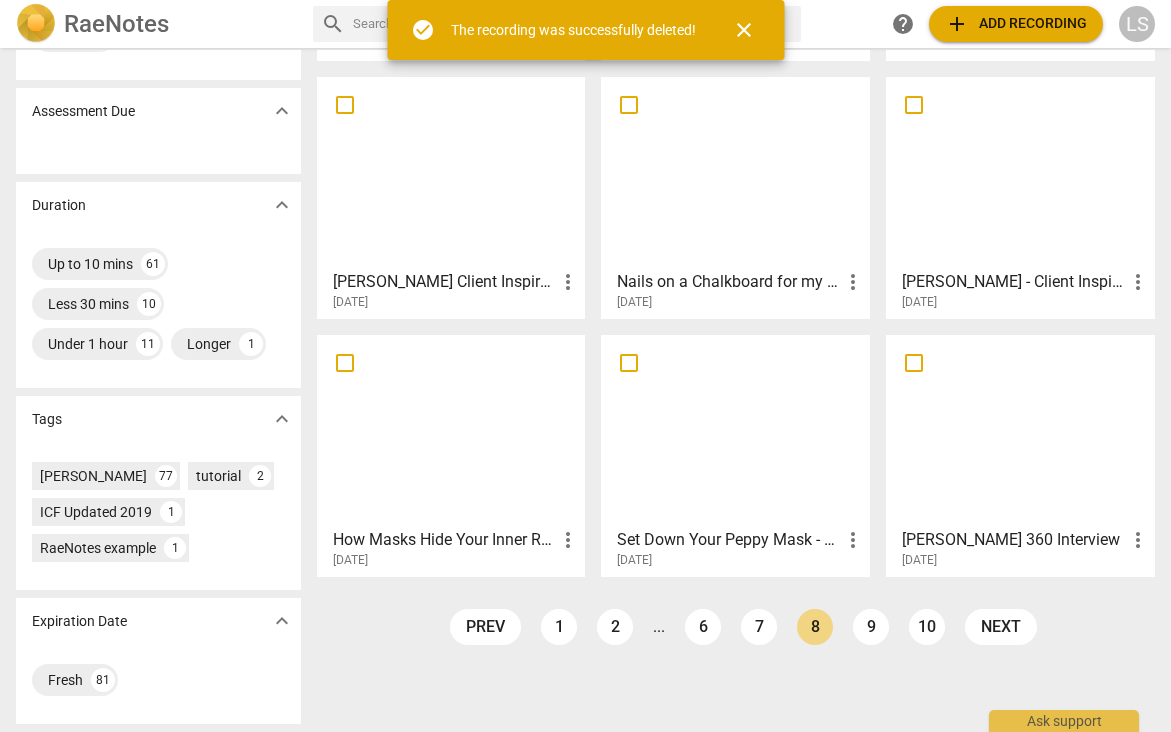 scroll, scrollTop: 0, scrollLeft: 0, axis: both 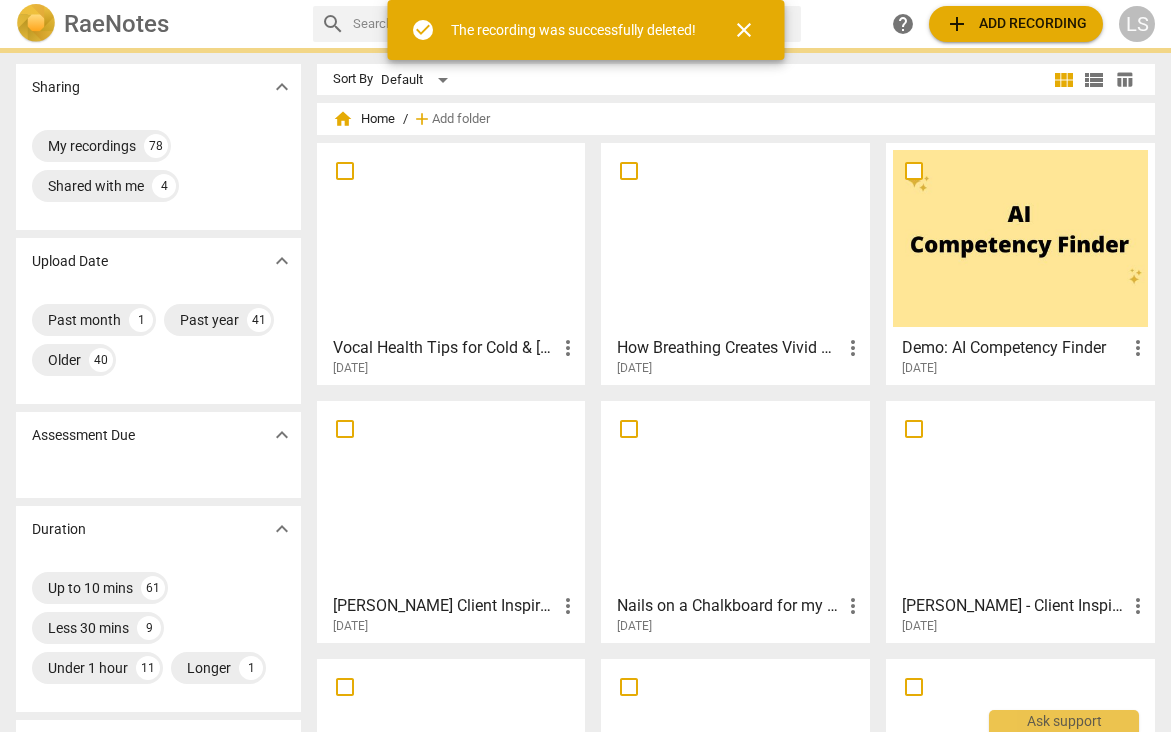 click on "[DATE]" at bounding box center [741, 626] 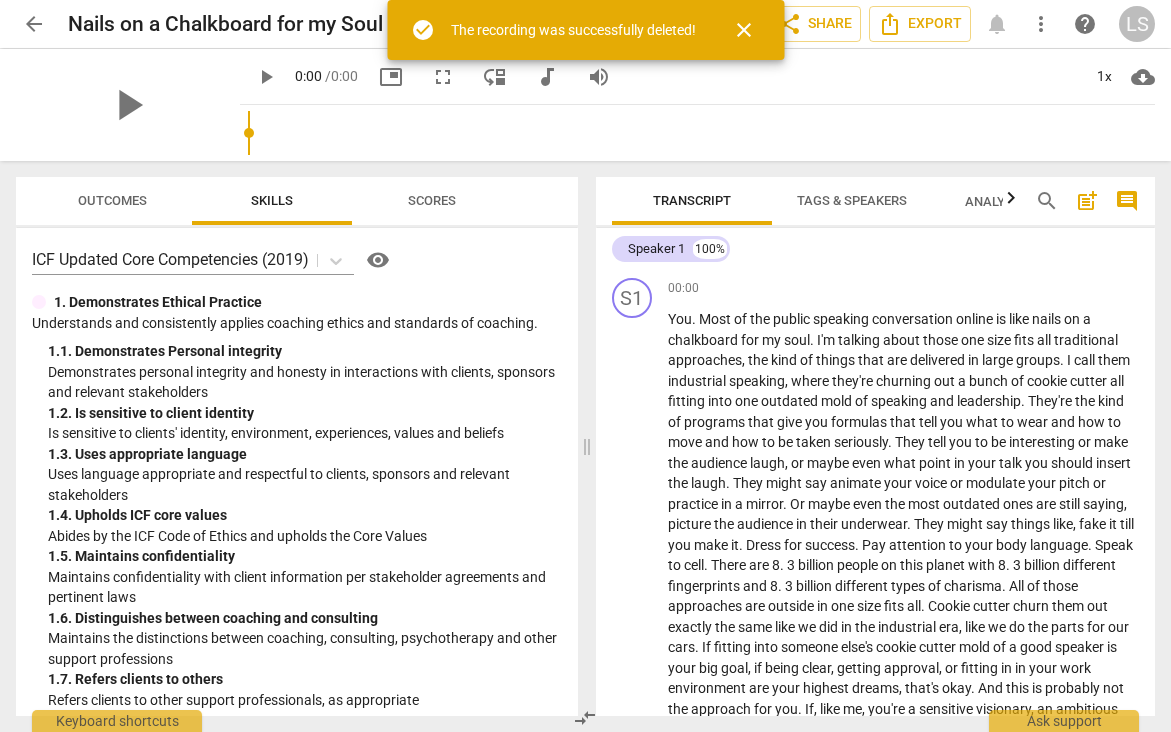 click on "arrow_back" at bounding box center [34, 24] 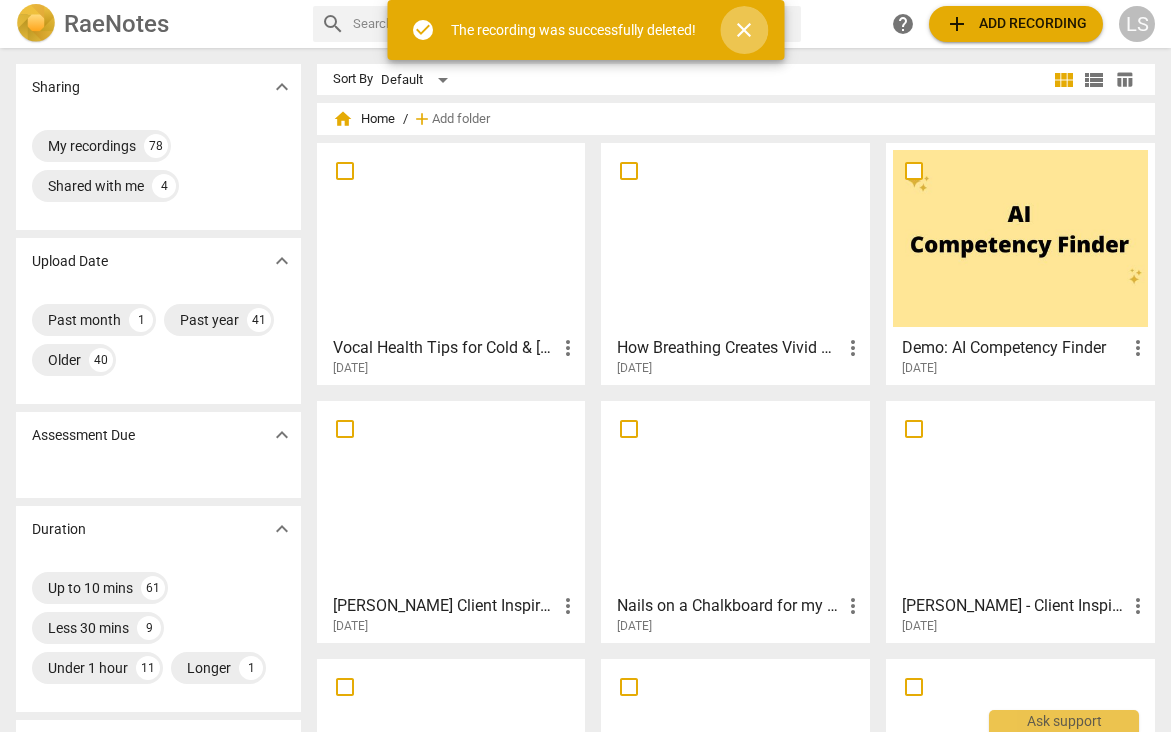 click on "close" at bounding box center (744, 30) 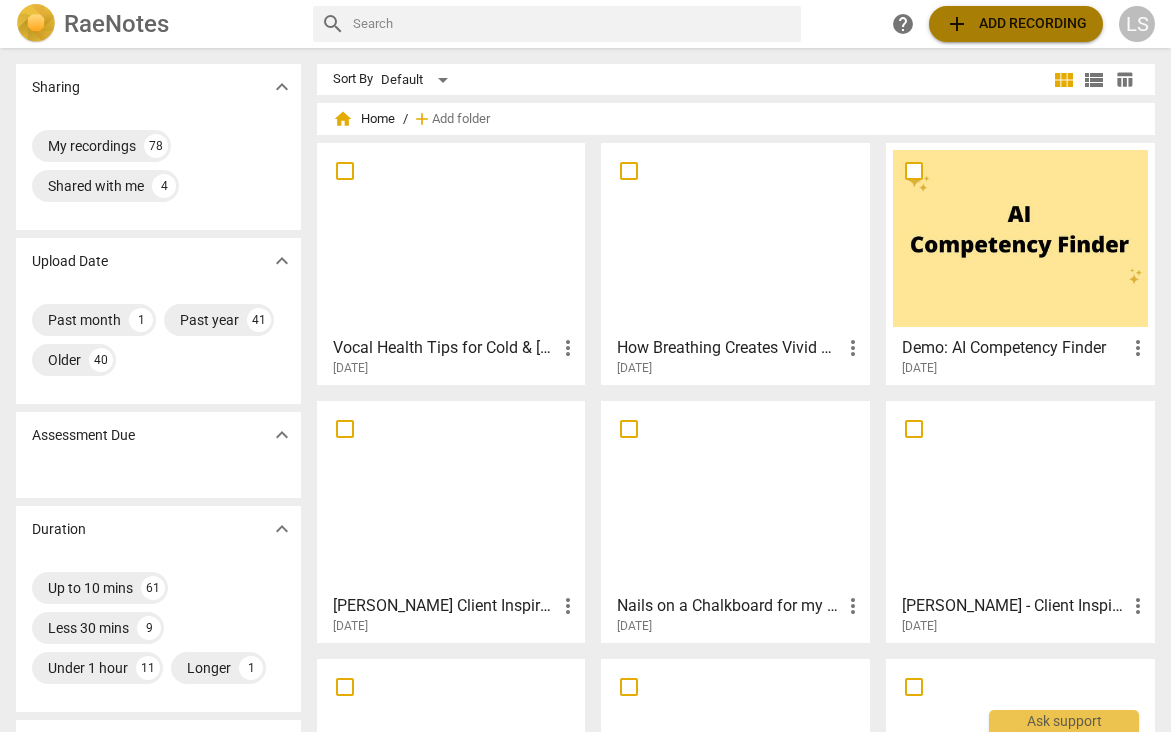click on "add" at bounding box center [957, 24] 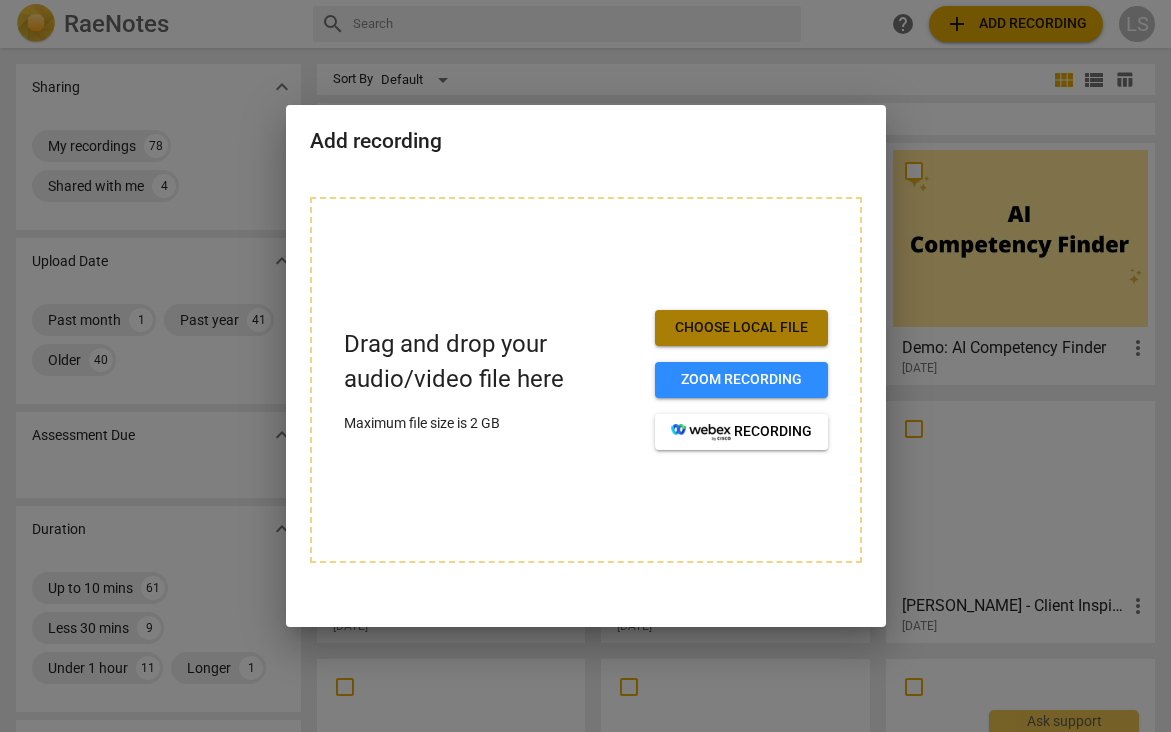 click on "Choose local file" at bounding box center (741, 328) 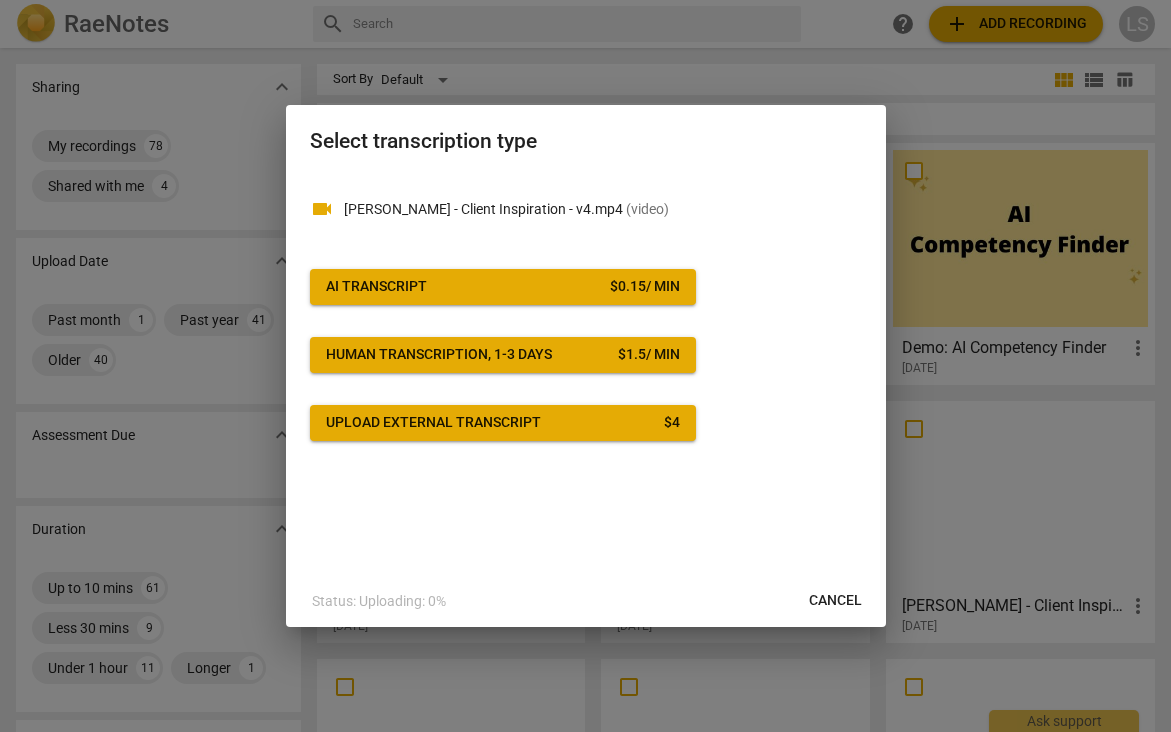 click on "AI Transcript $ 0.15  / min" at bounding box center (503, 287) 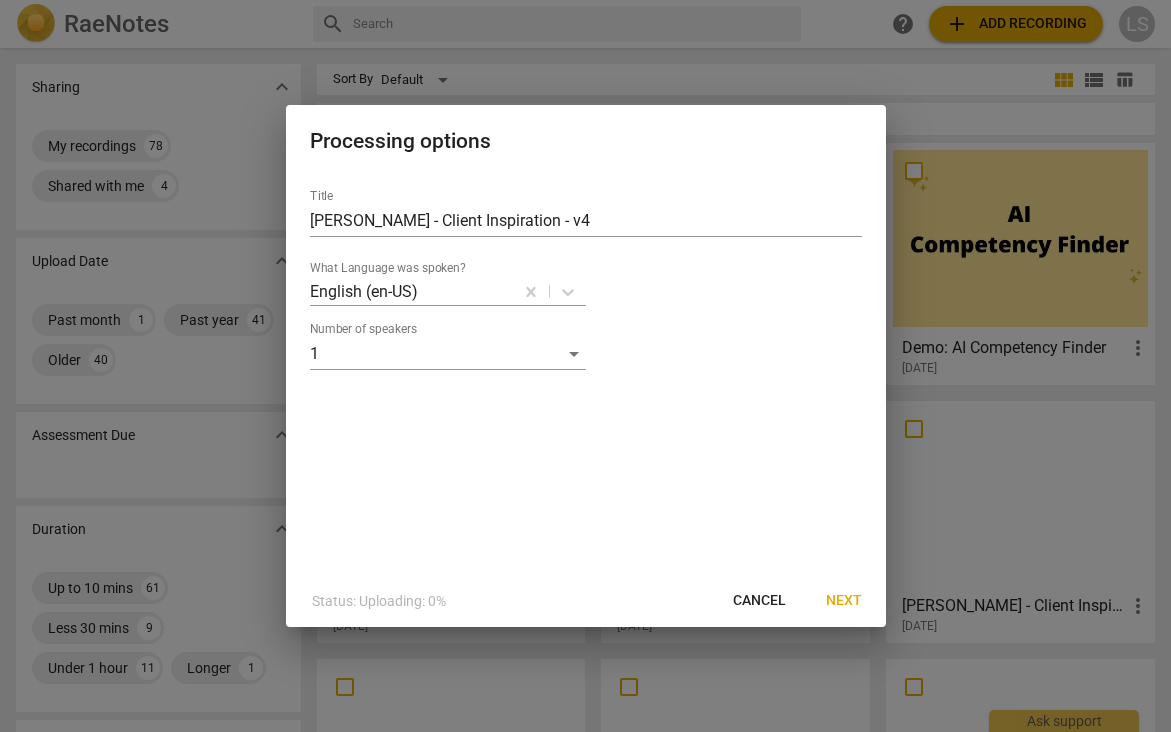 click on "Next" at bounding box center [844, 601] 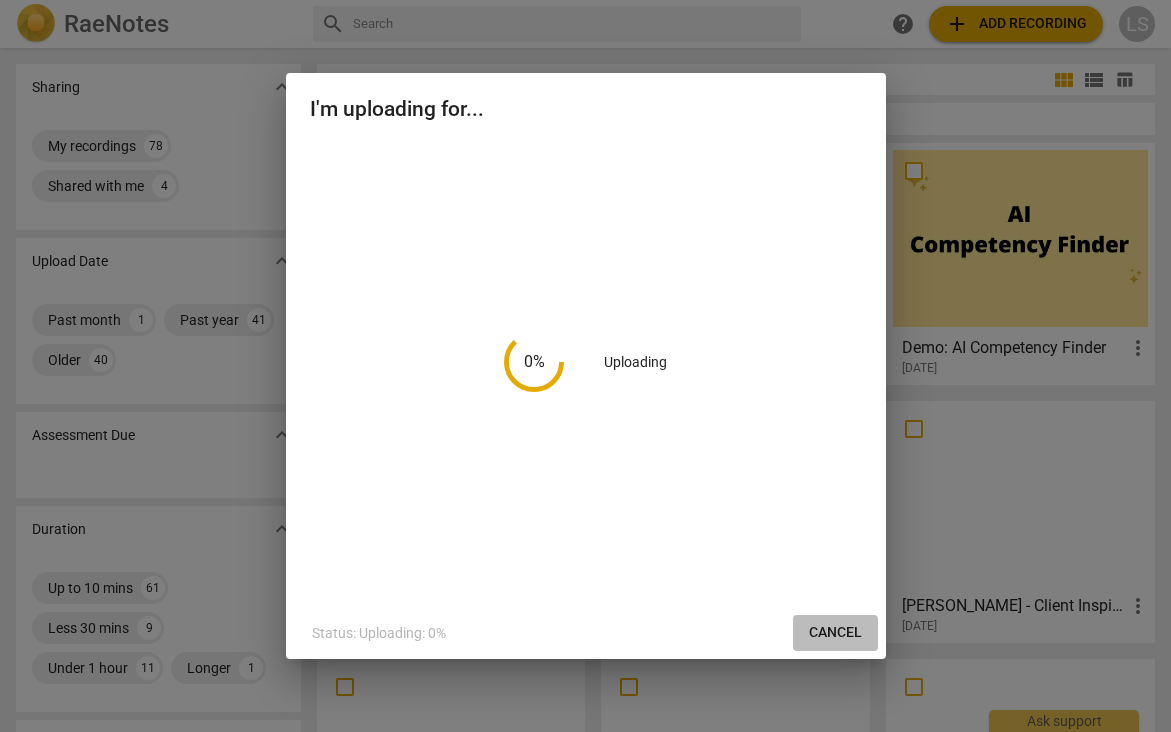 click on "Cancel" at bounding box center [835, 633] 